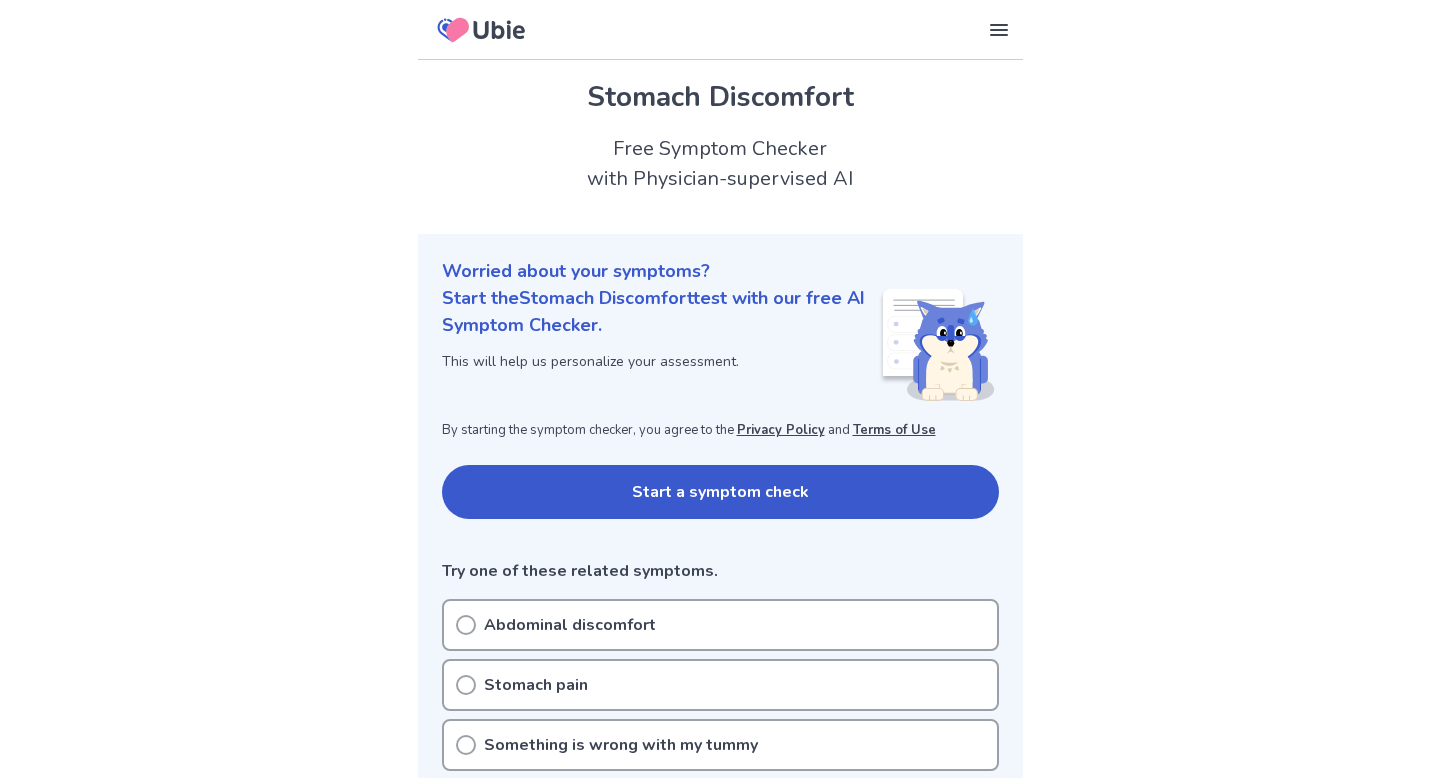 scroll, scrollTop: 0, scrollLeft: 0, axis: both 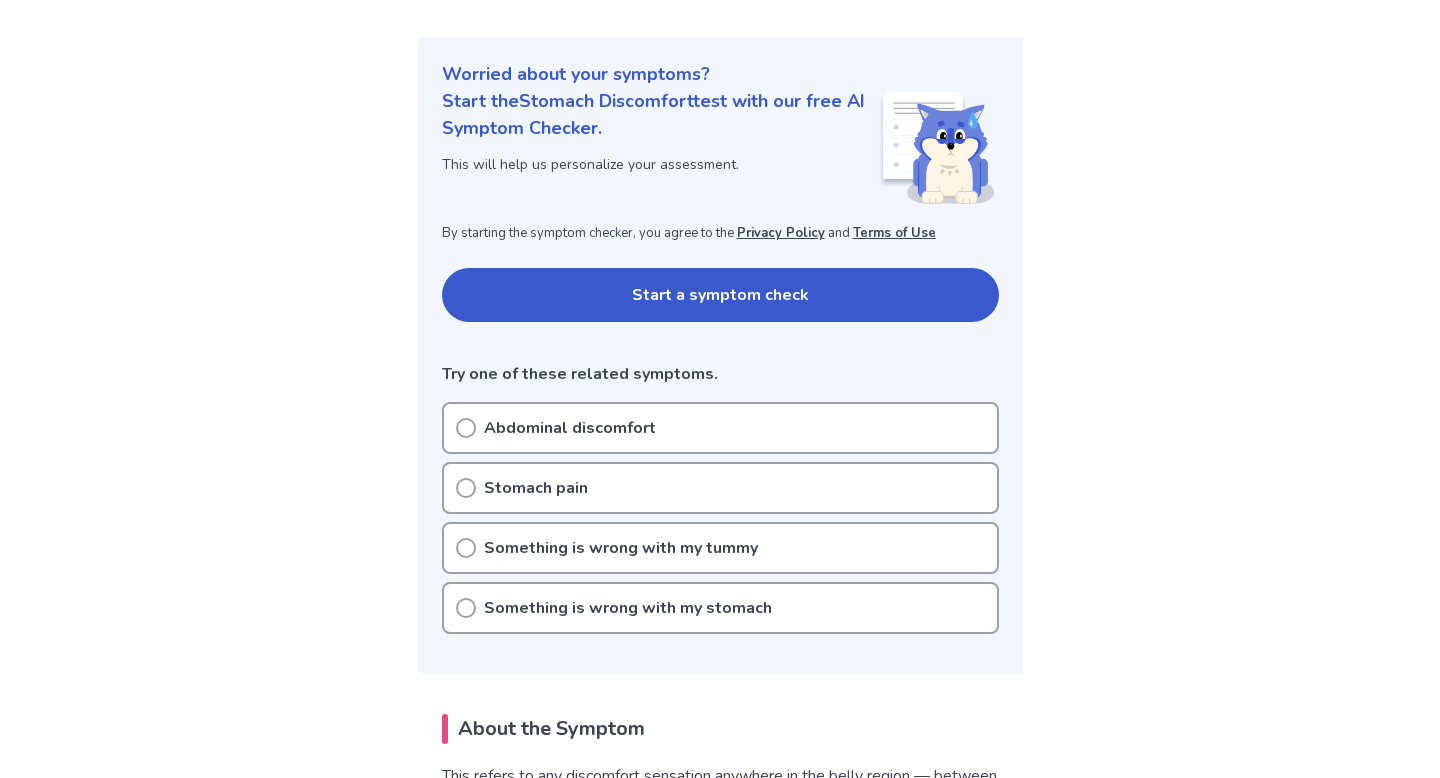 click on "Start a symptom check" at bounding box center [720, 295] 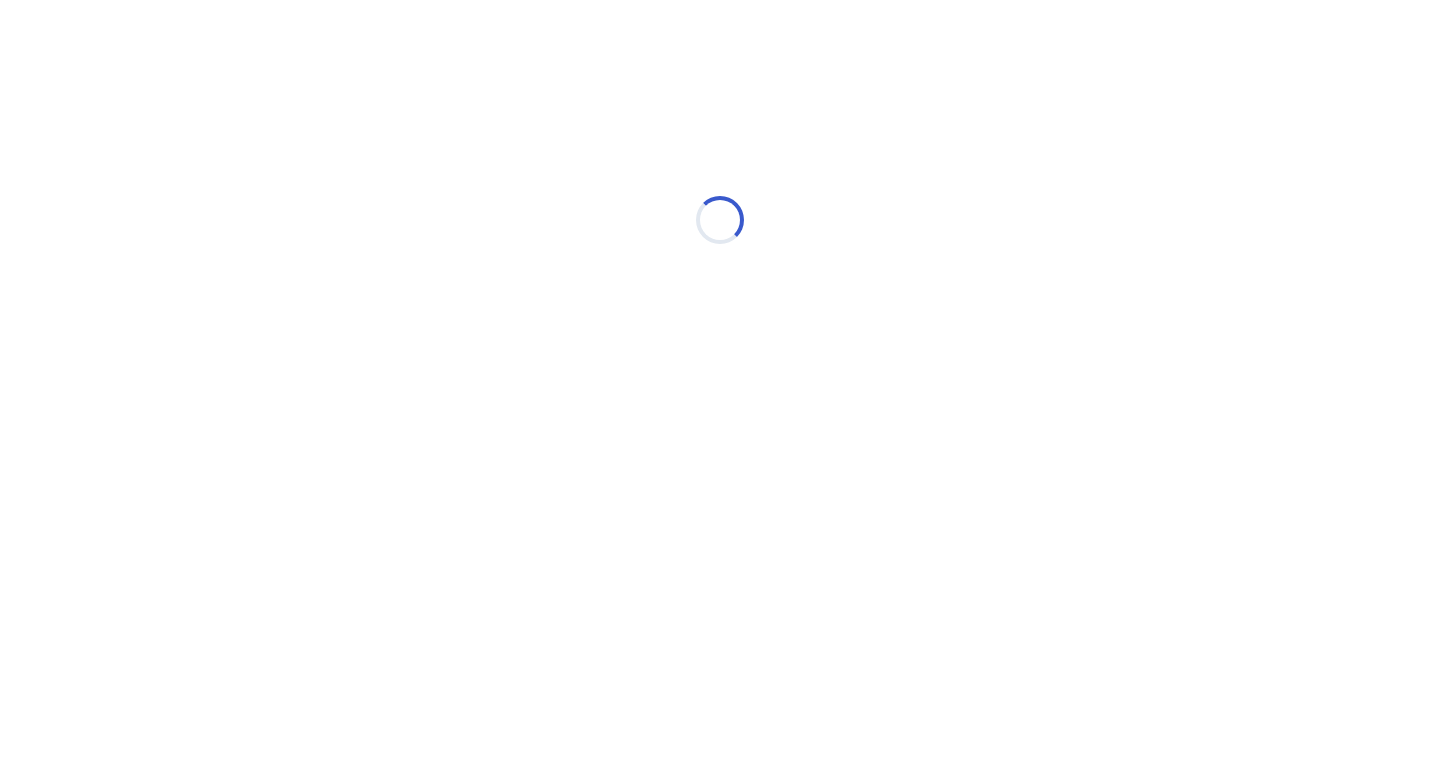 scroll, scrollTop: 0, scrollLeft: 0, axis: both 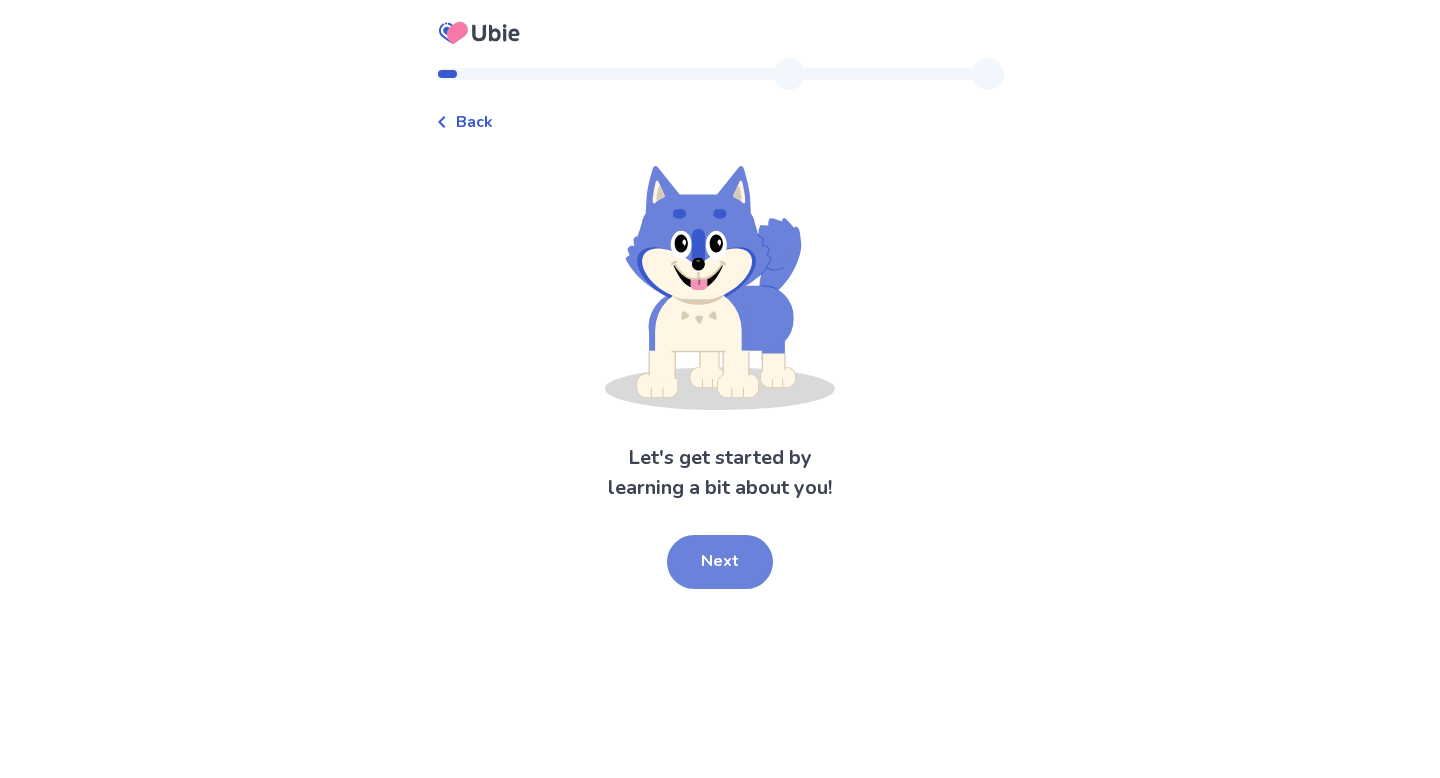 click on "Next" at bounding box center [720, 562] 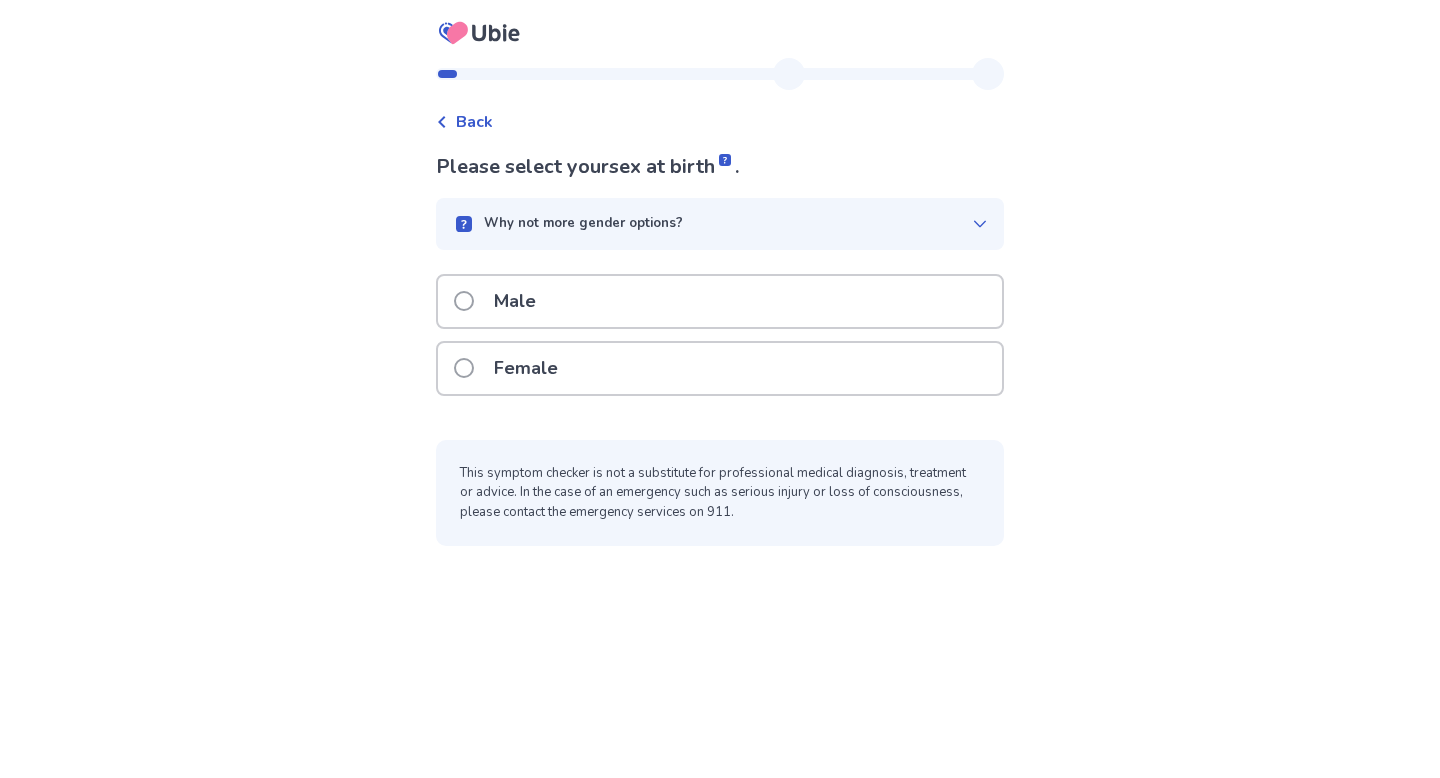 click on "Female" at bounding box center (720, 368) 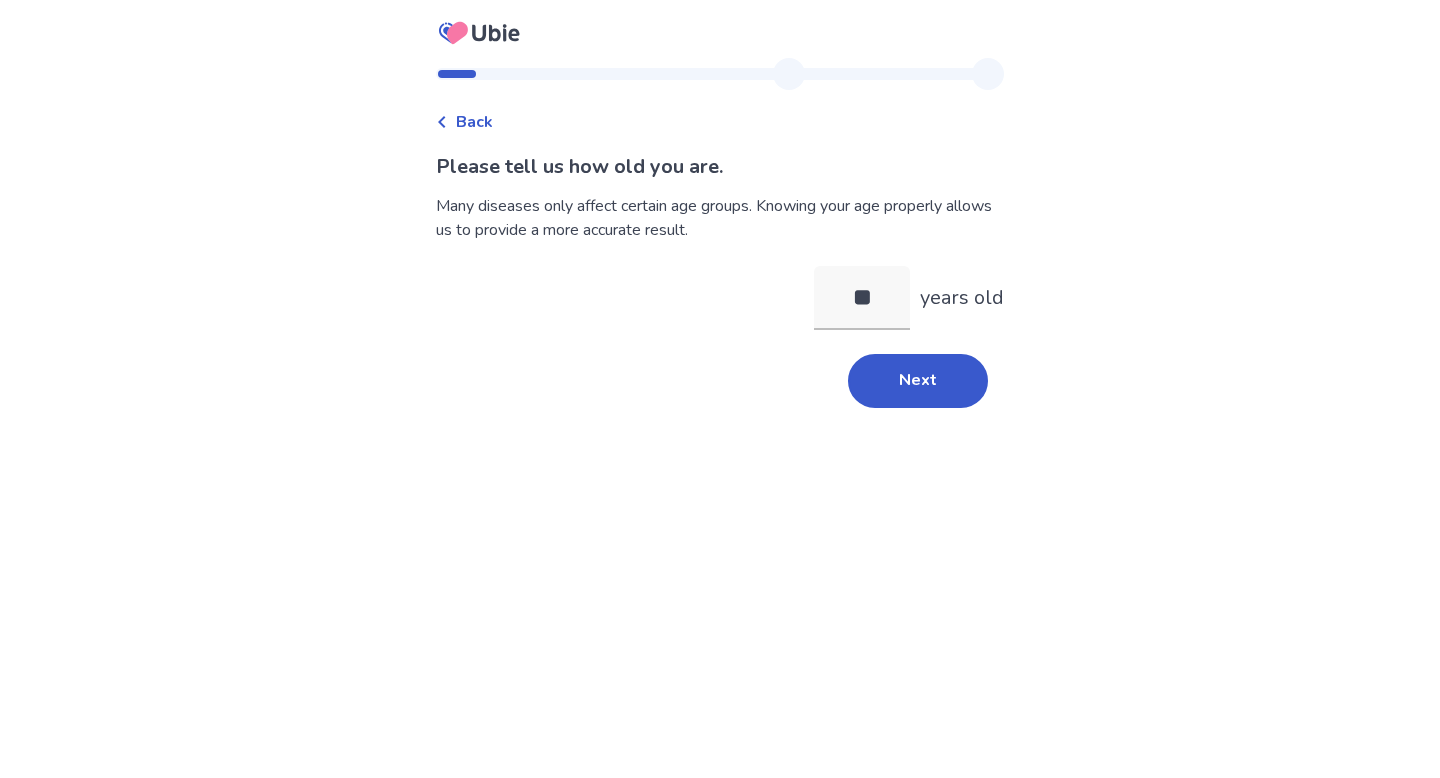 type on "*" 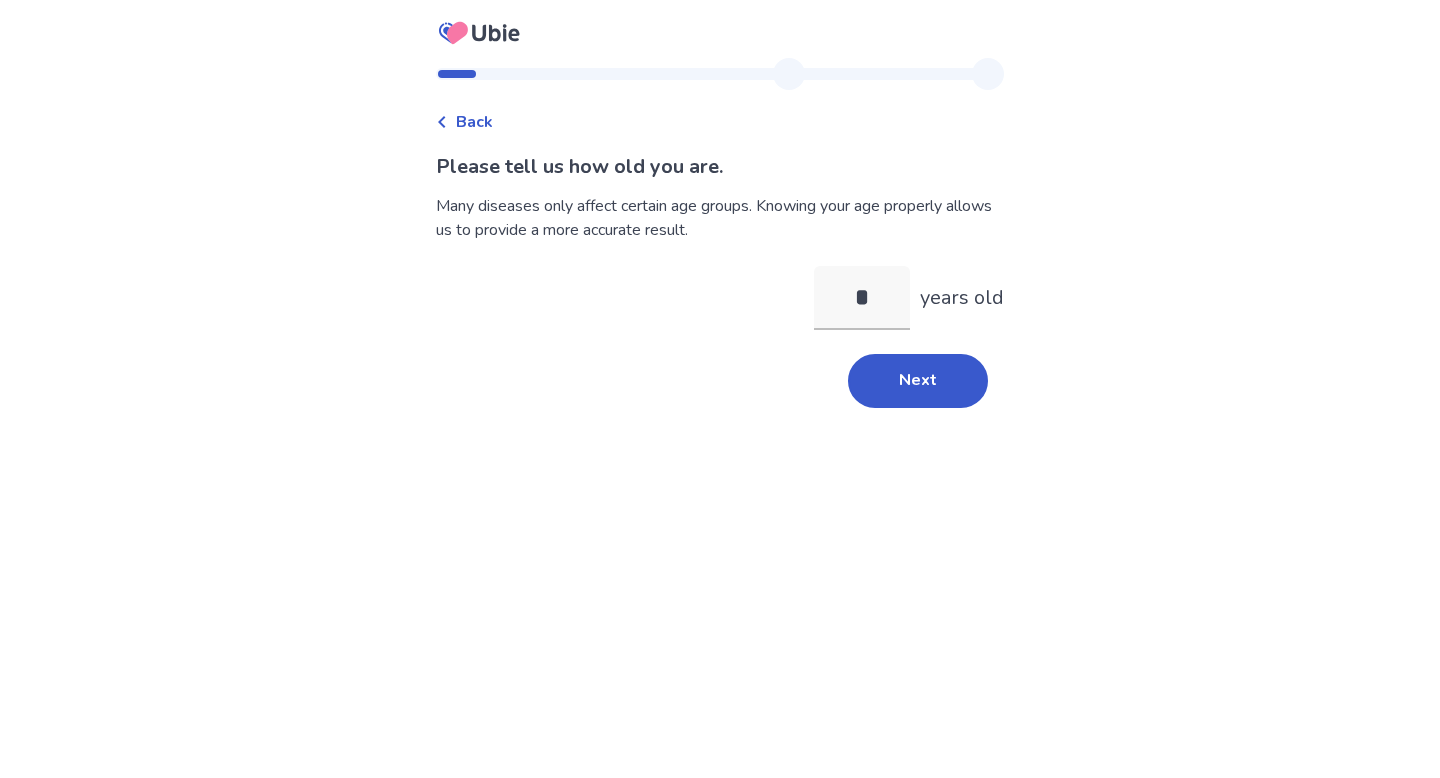 type on "**" 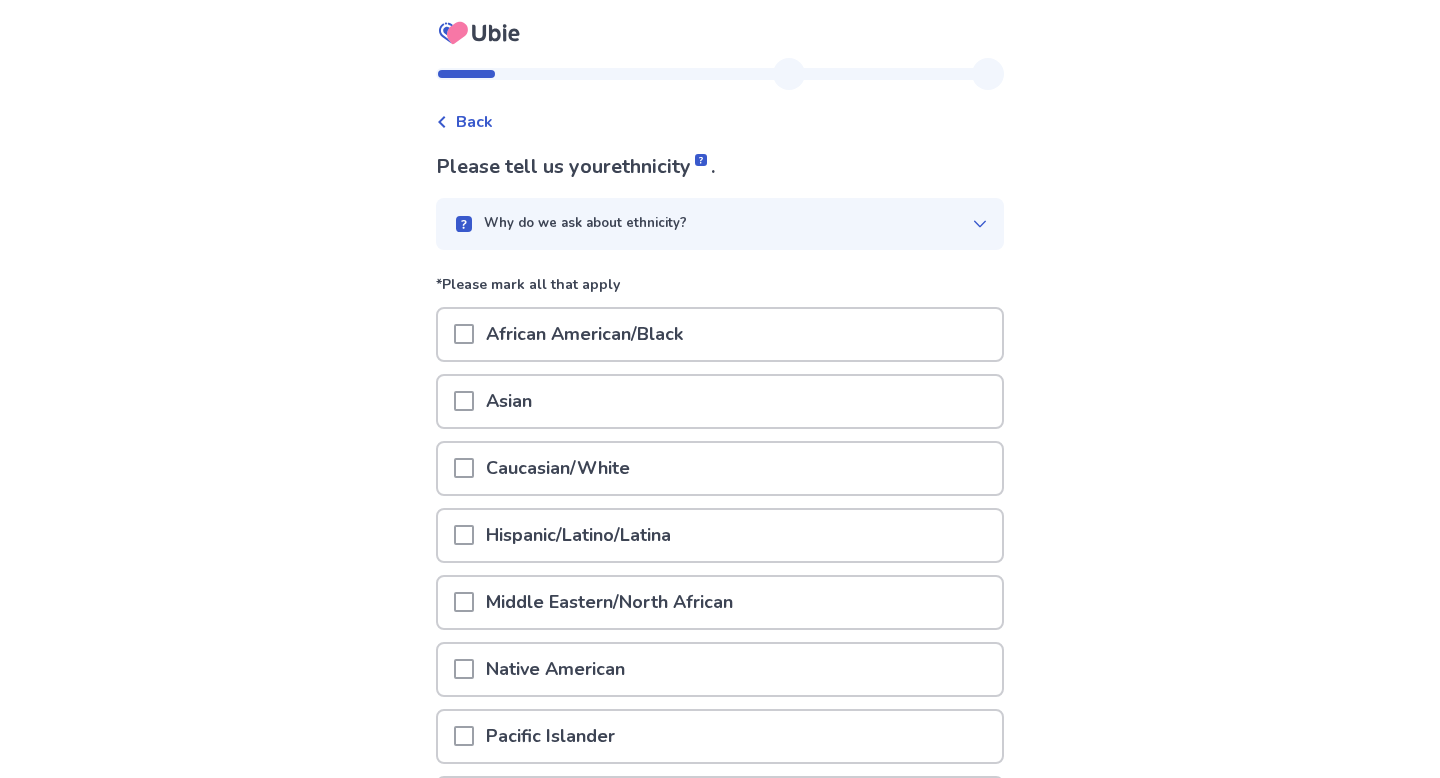 click on "Caucasian/White" at bounding box center [558, 468] 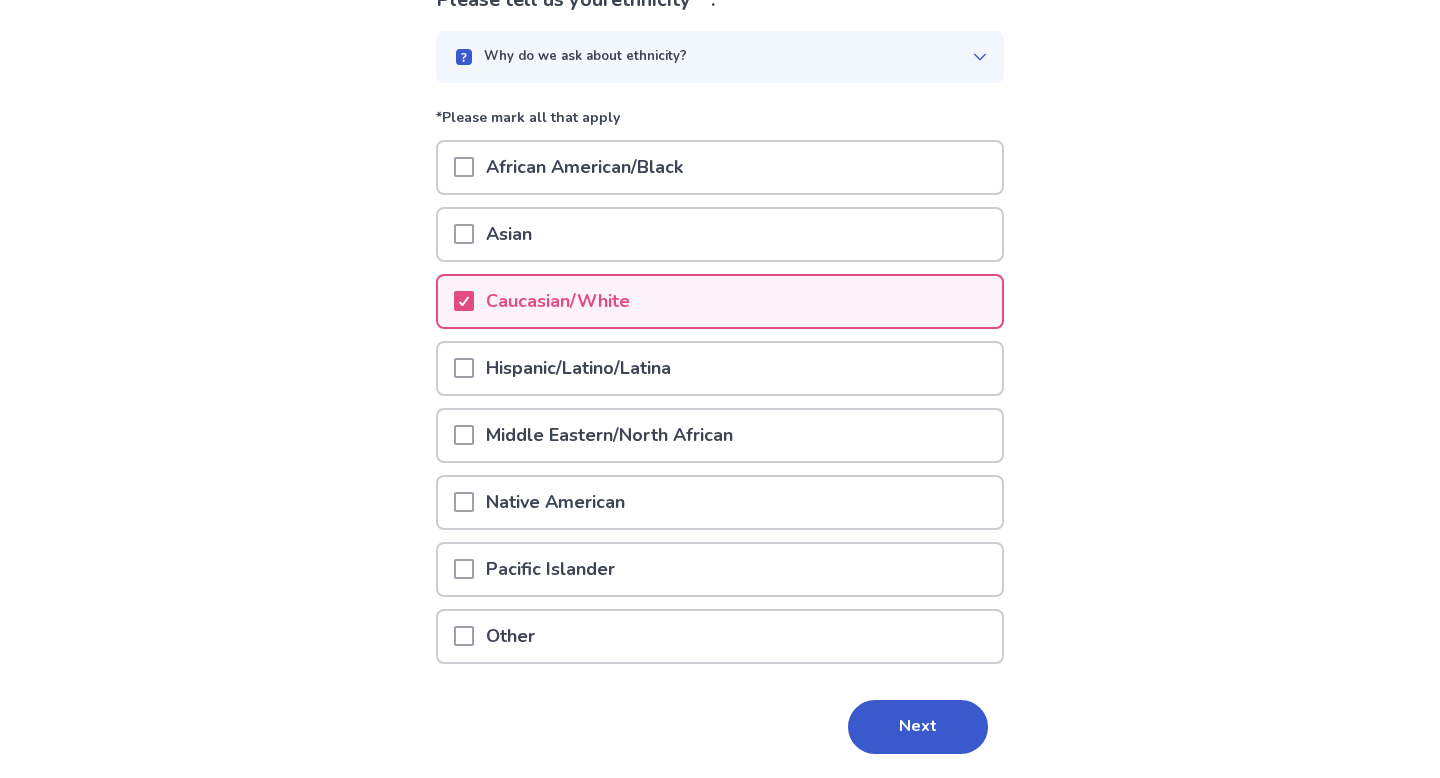 scroll, scrollTop: 177, scrollLeft: 0, axis: vertical 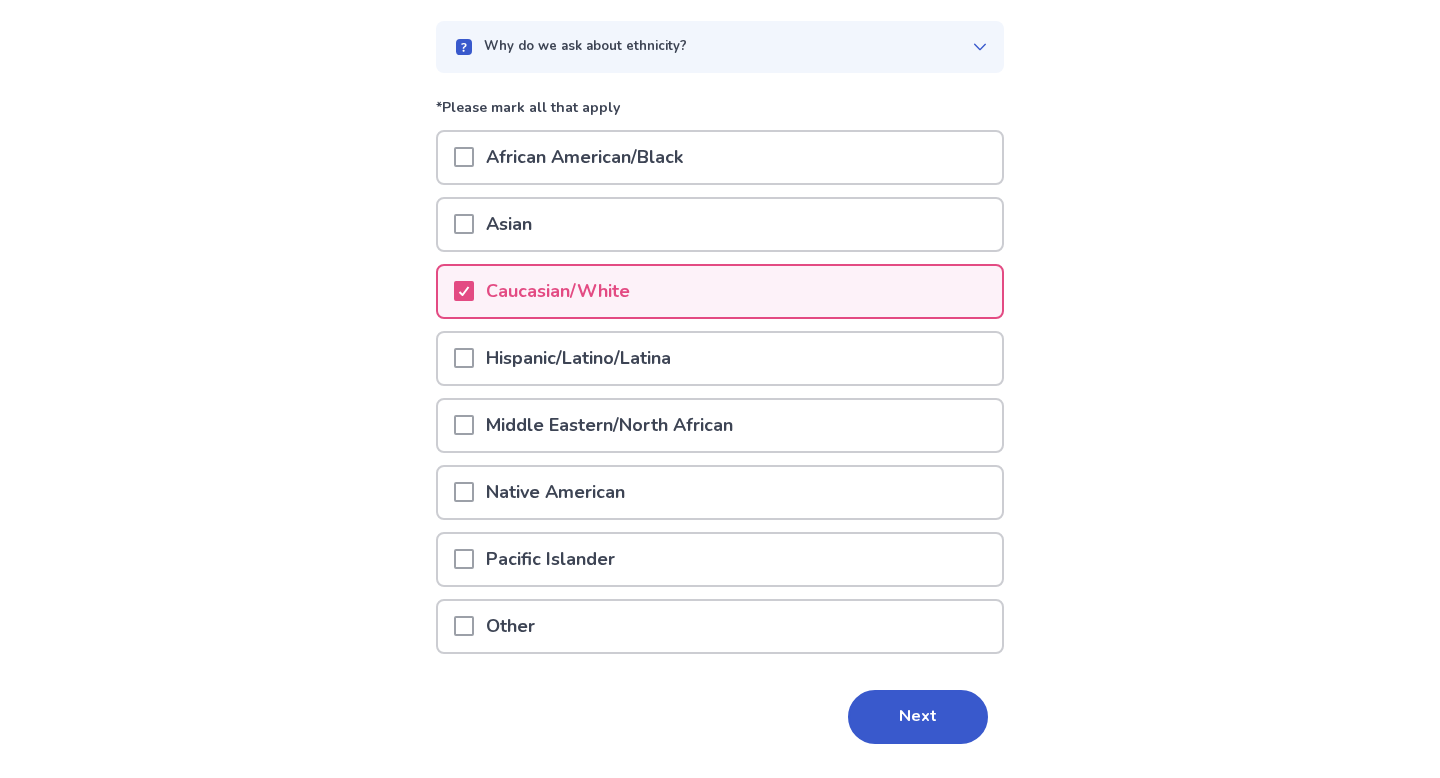 click on "Hispanic/Latino/Latina" at bounding box center [578, 358] 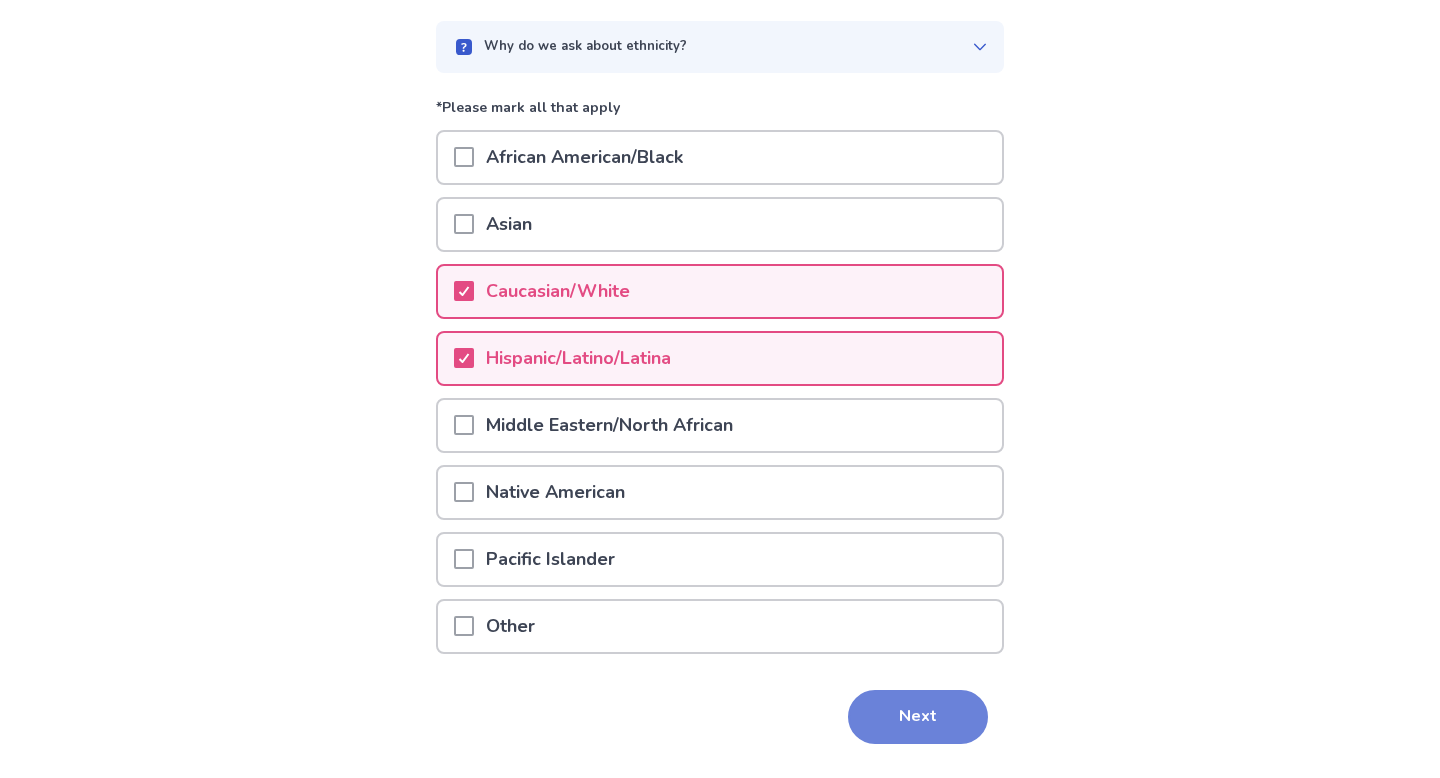 click on "Next" at bounding box center (918, 717) 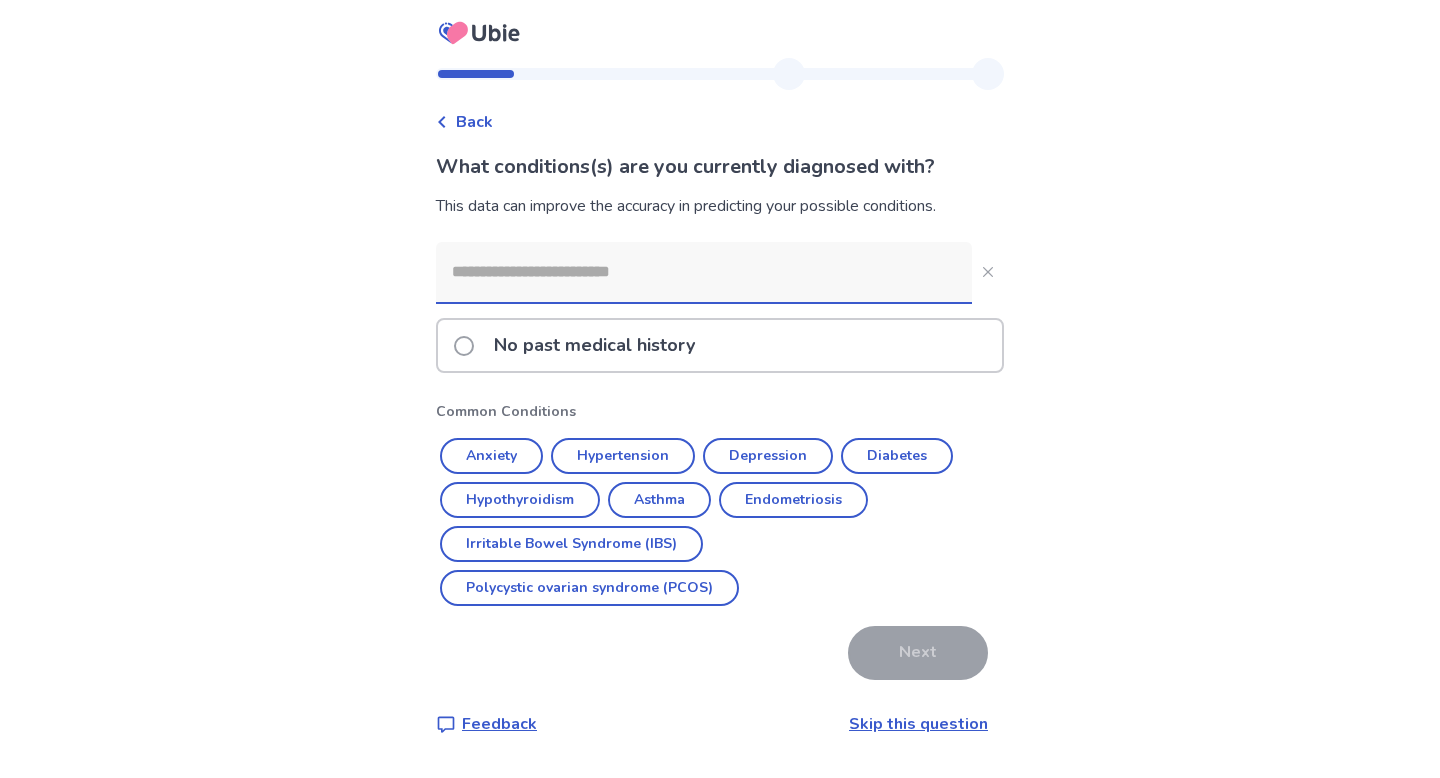 click on "No past medical history" at bounding box center (720, 345) 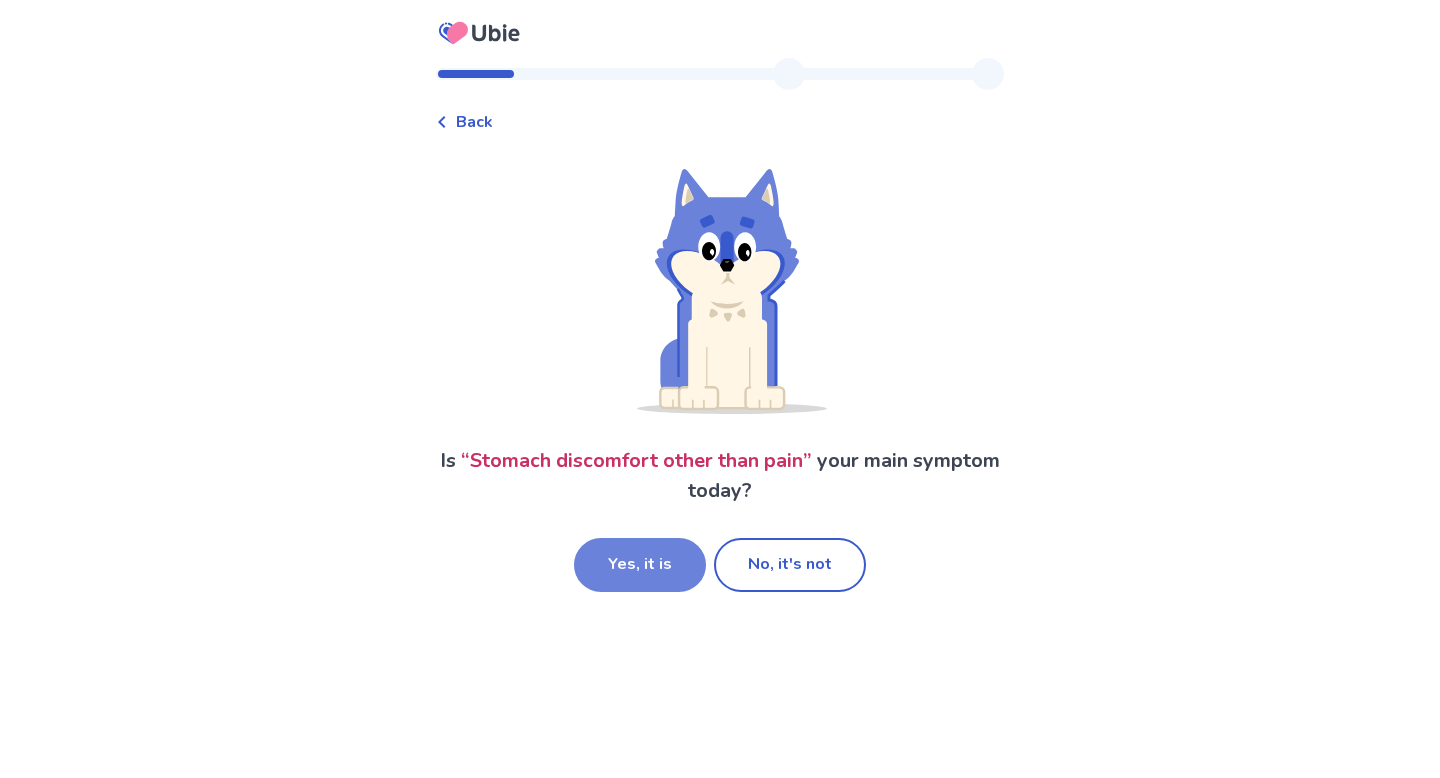 click on "Yes, it is" at bounding box center [640, 565] 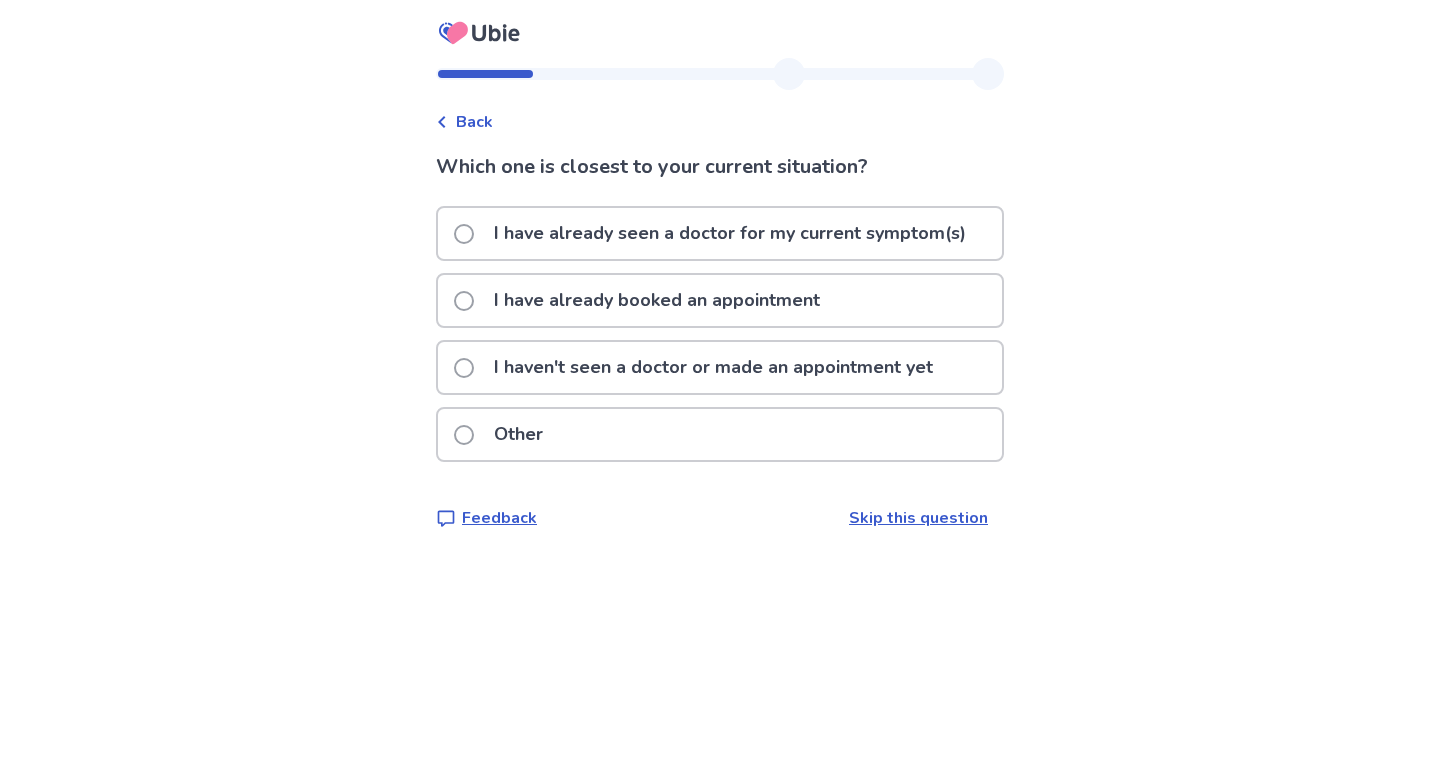 click on "I have already seen a doctor for my current symptom(s)" at bounding box center (730, 233) 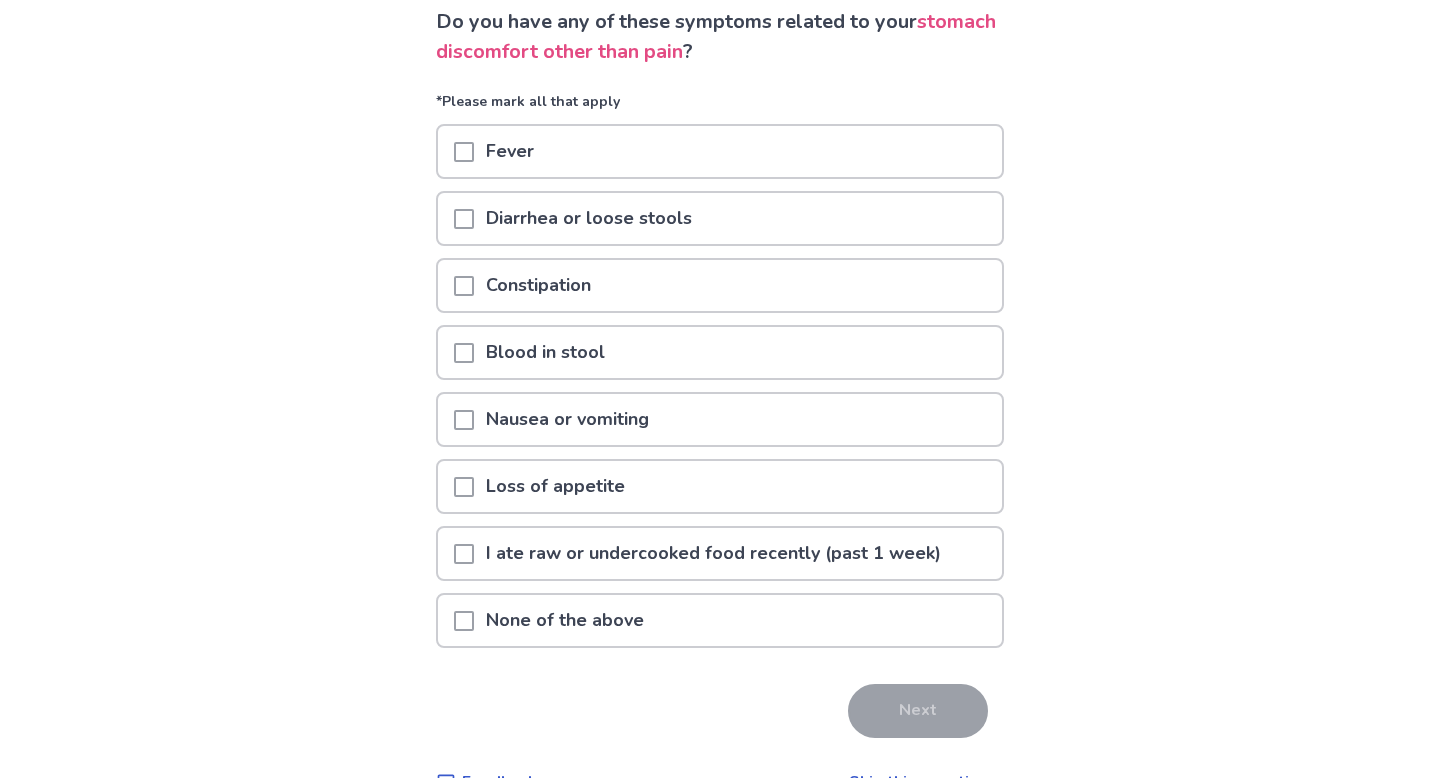 scroll, scrollTop: 147, scrollLeft: 0, axis: vertical 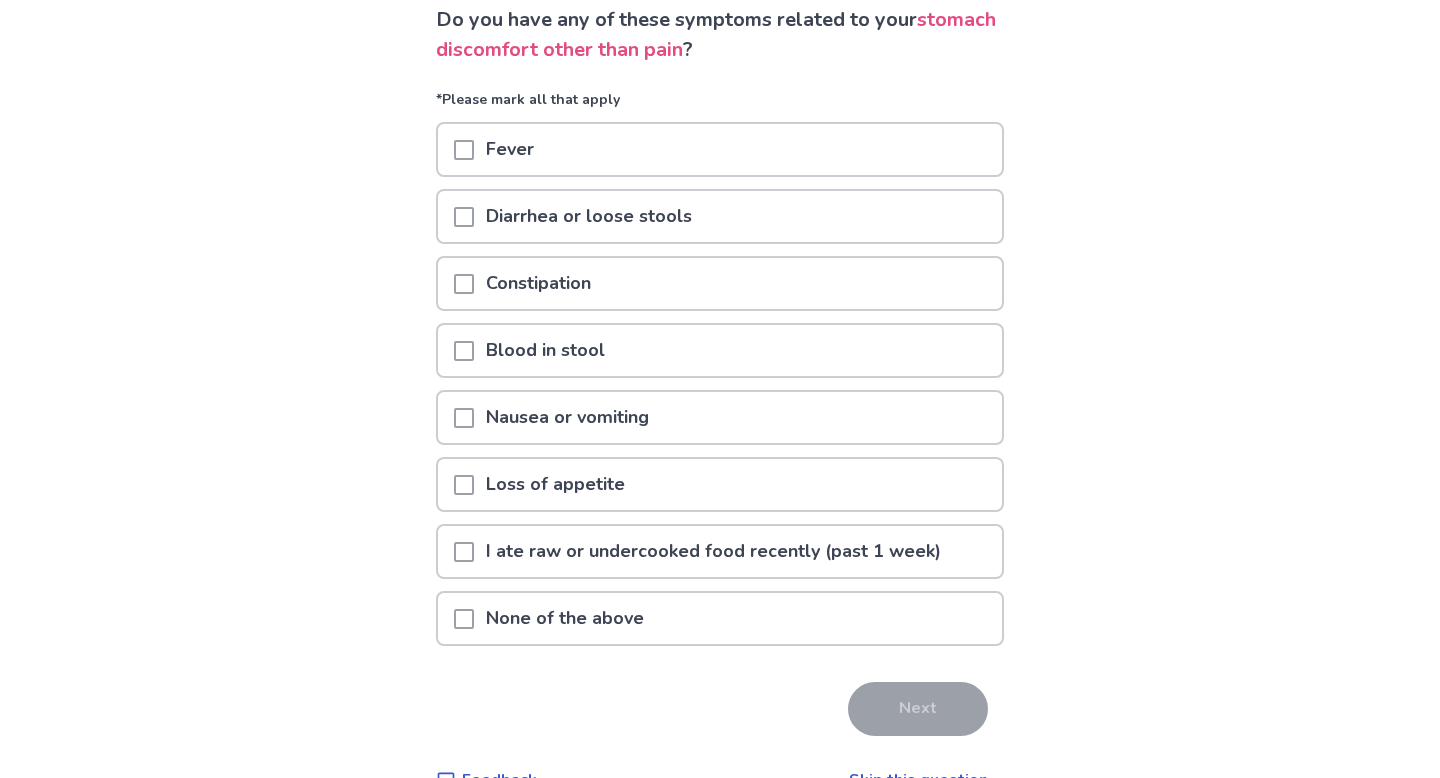 click on "Constipation" at bounding box center [720, 283] 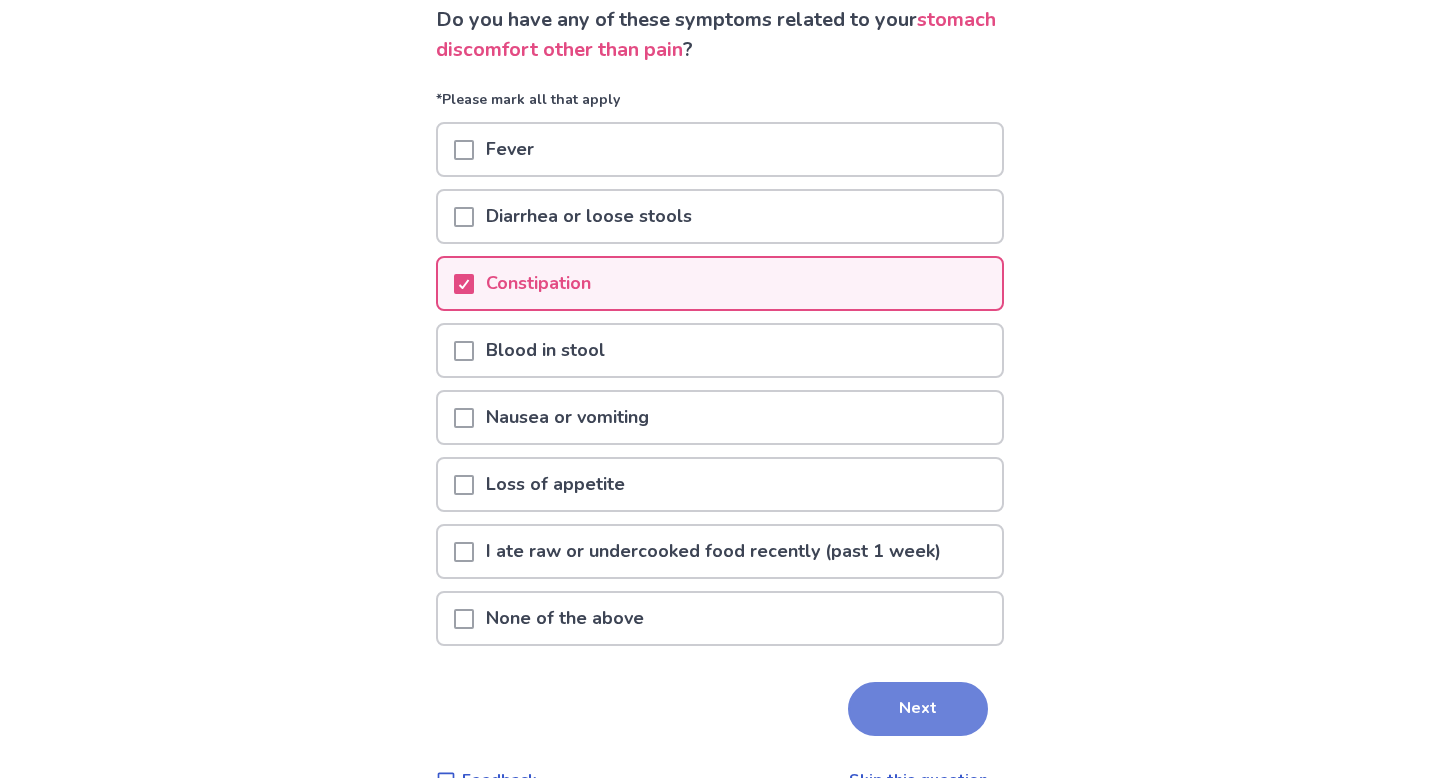 click on "Next" at bounding box center [918, 709] 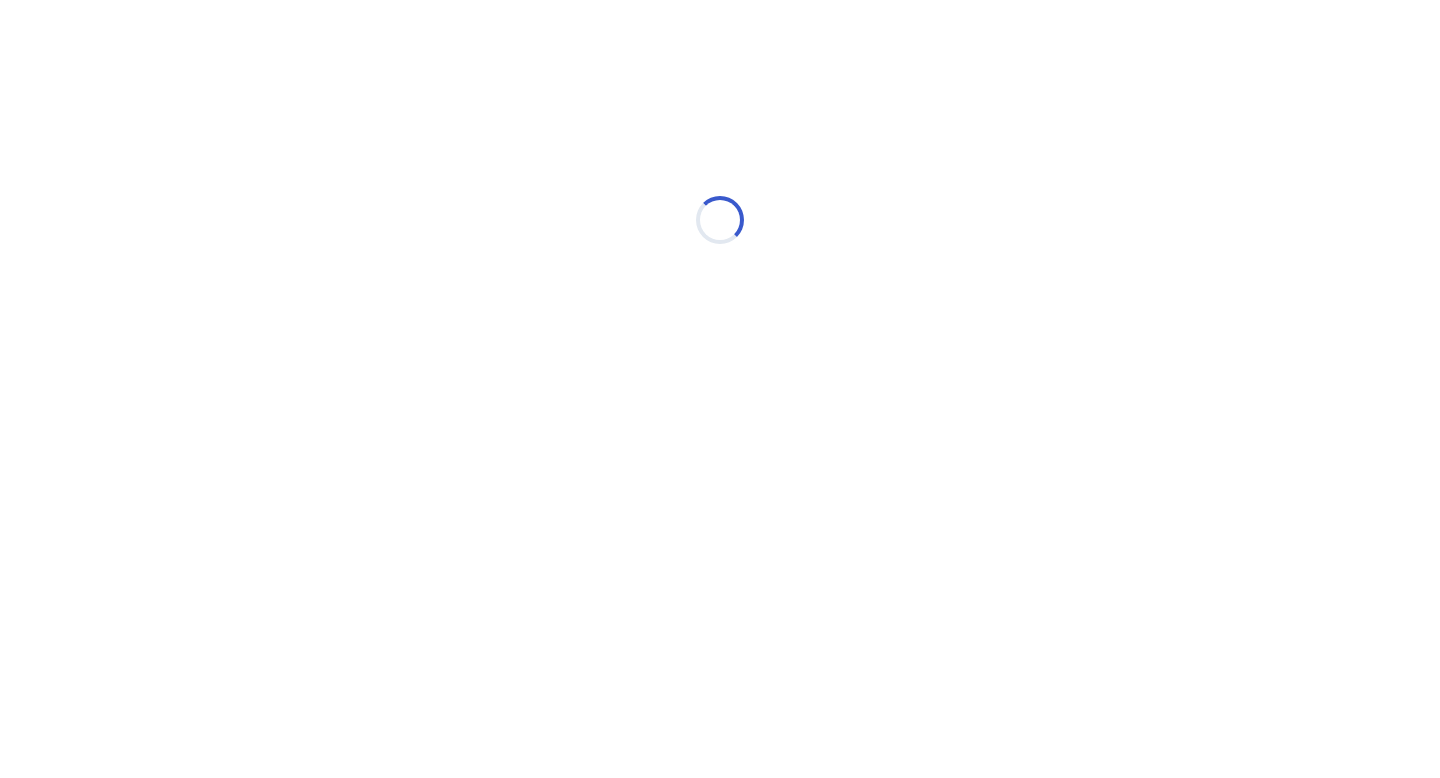 scroll, scrollTop: 0, scrollLeft: 0, axis: both 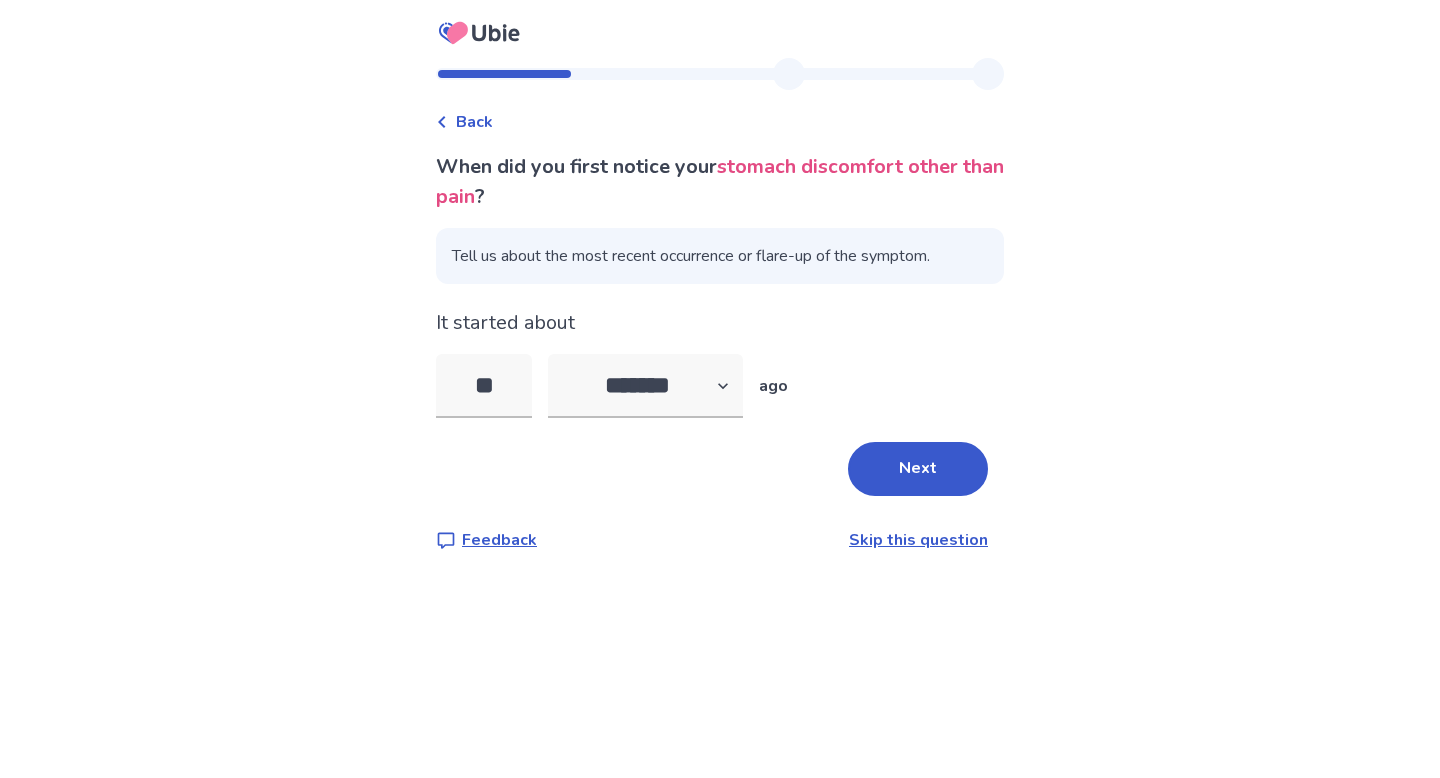 type on "**" 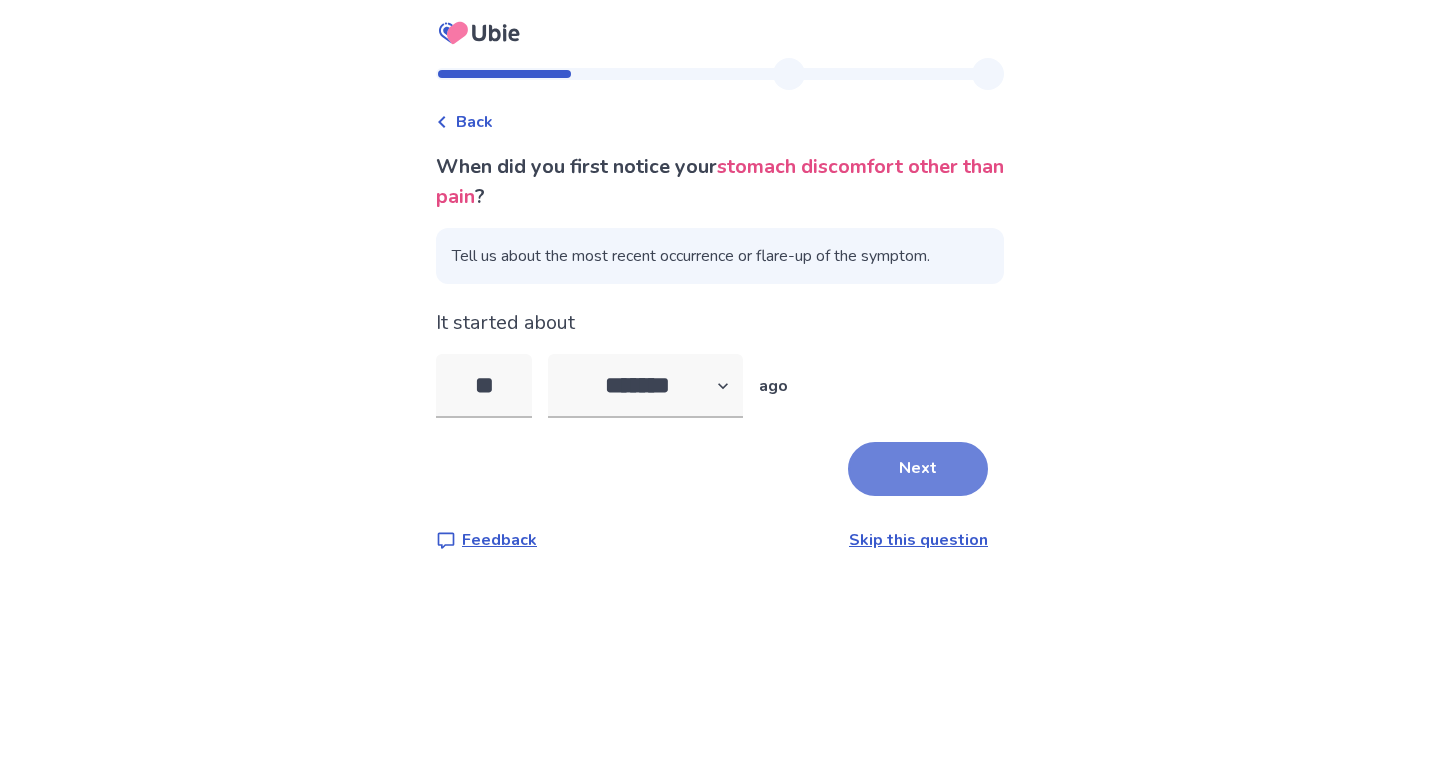 click on "Next" at bounding box center [918, 469] 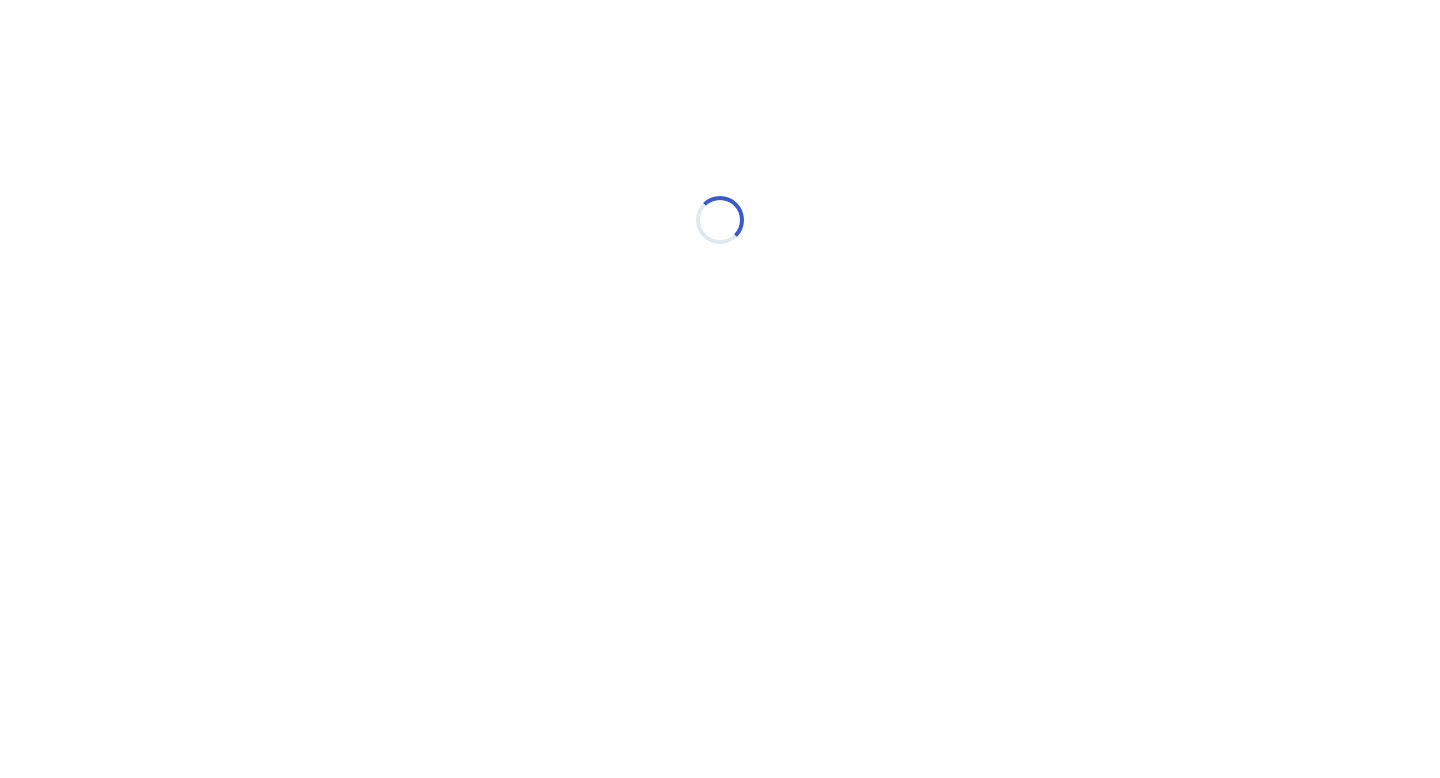 select on "*" 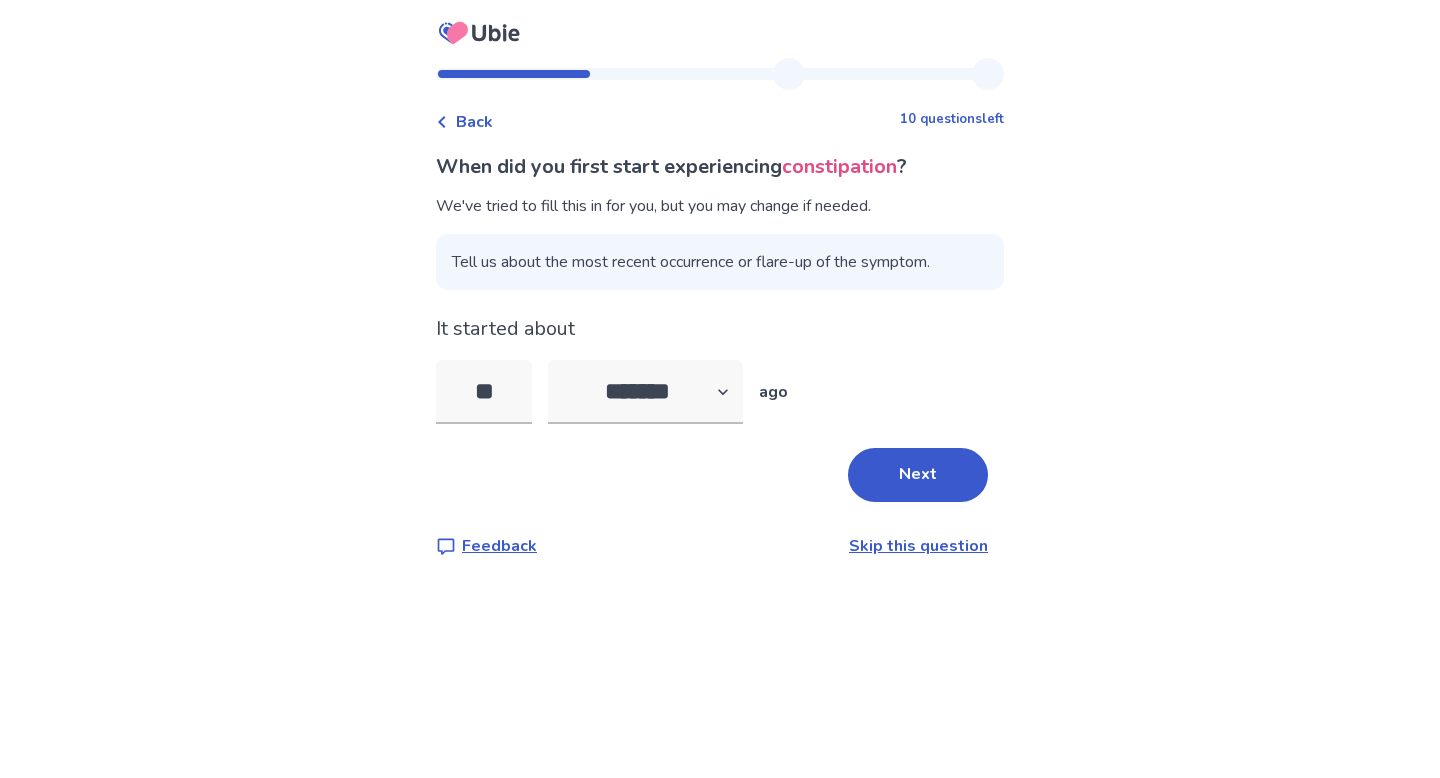 click on "Next" at bounding box center (918, 475) 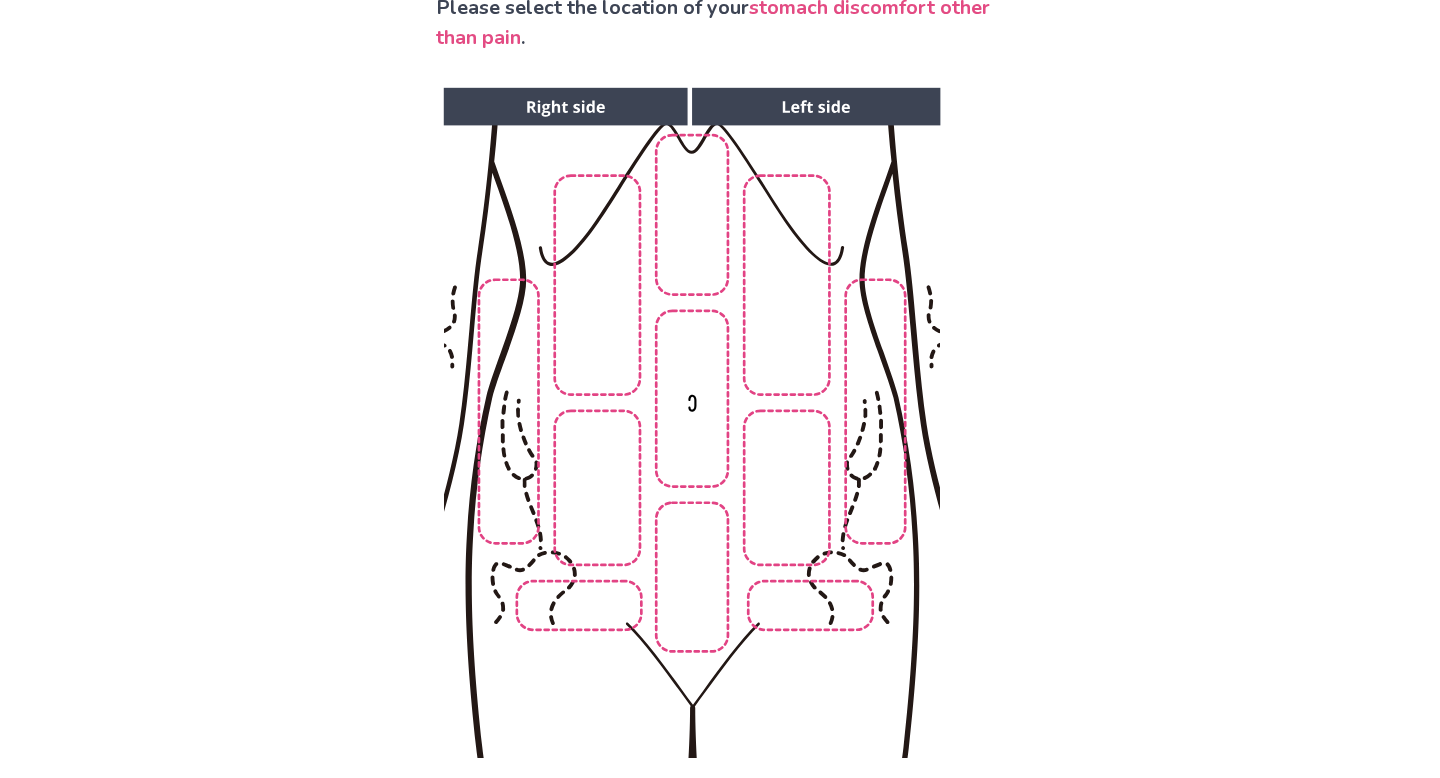 scroll, scrollTop: 150, scrollLeft: 0, axis: vertical 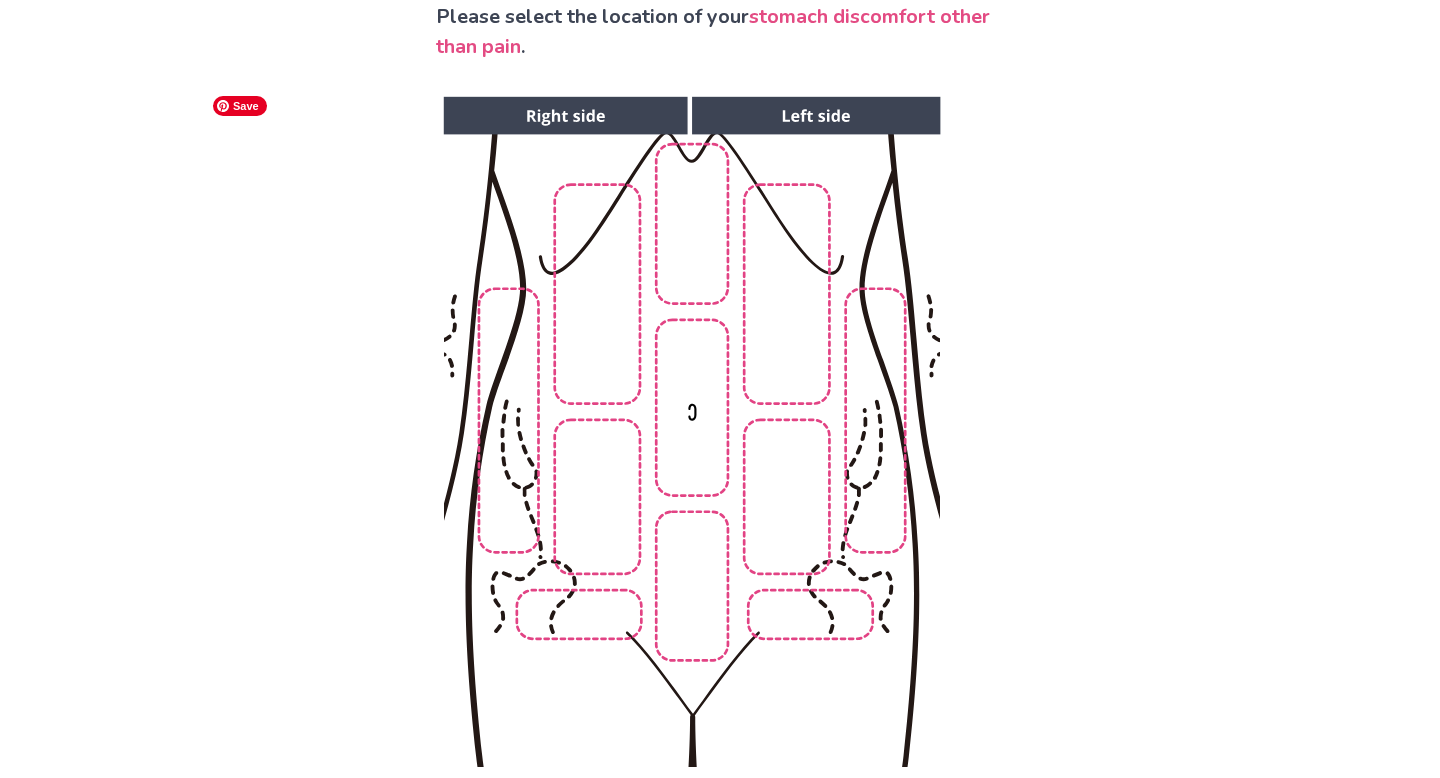 click at bounding box center (691, 432) 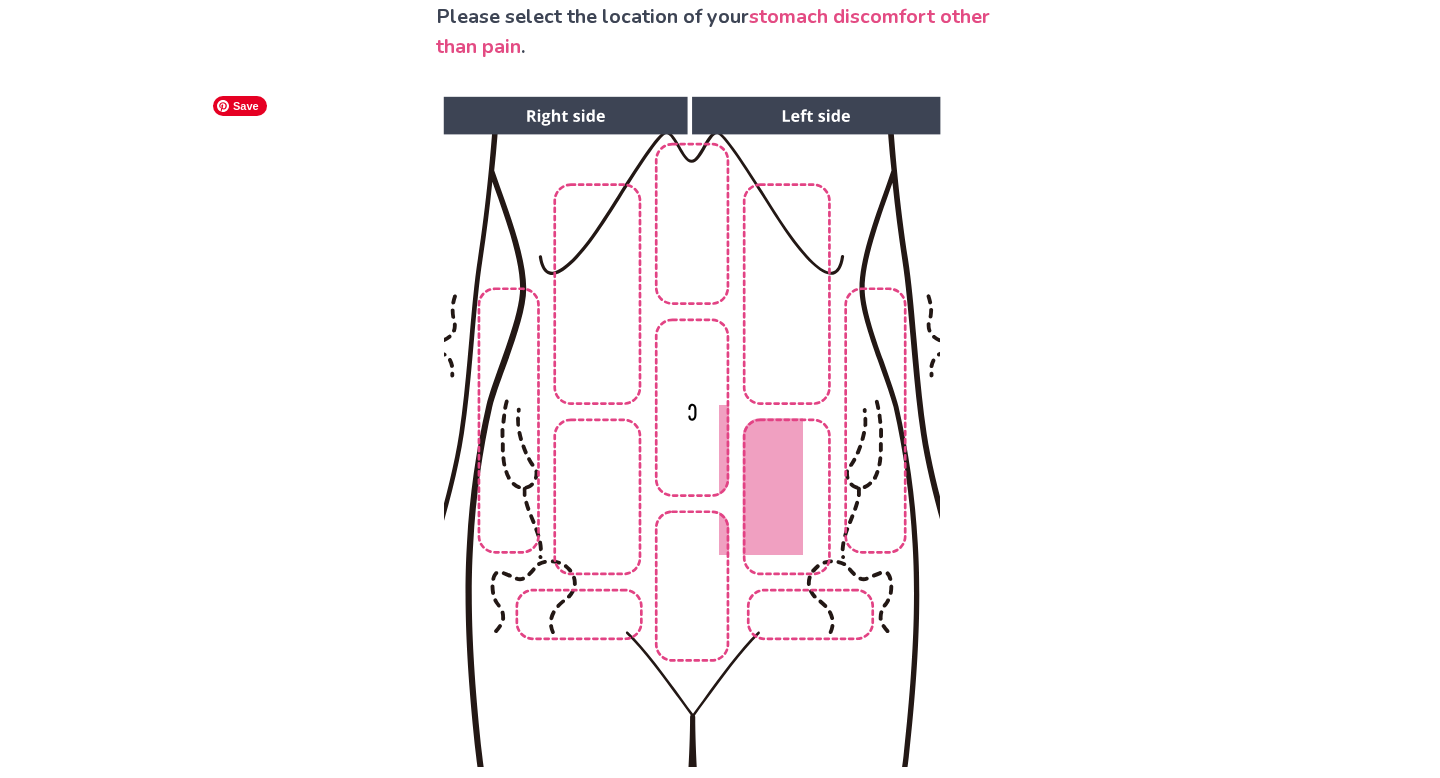 click at bounding box center (691, 432) 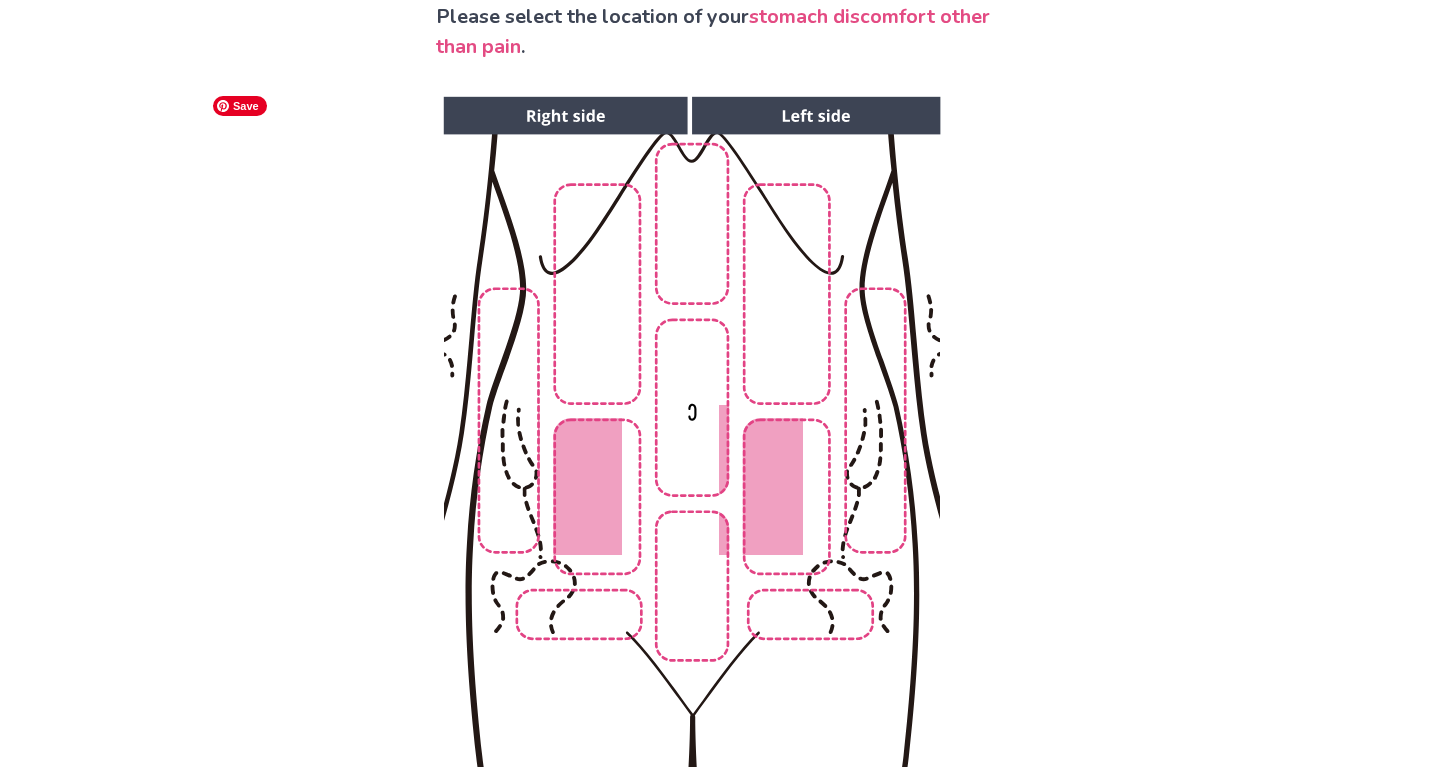 click at bounding box center [691, 432] 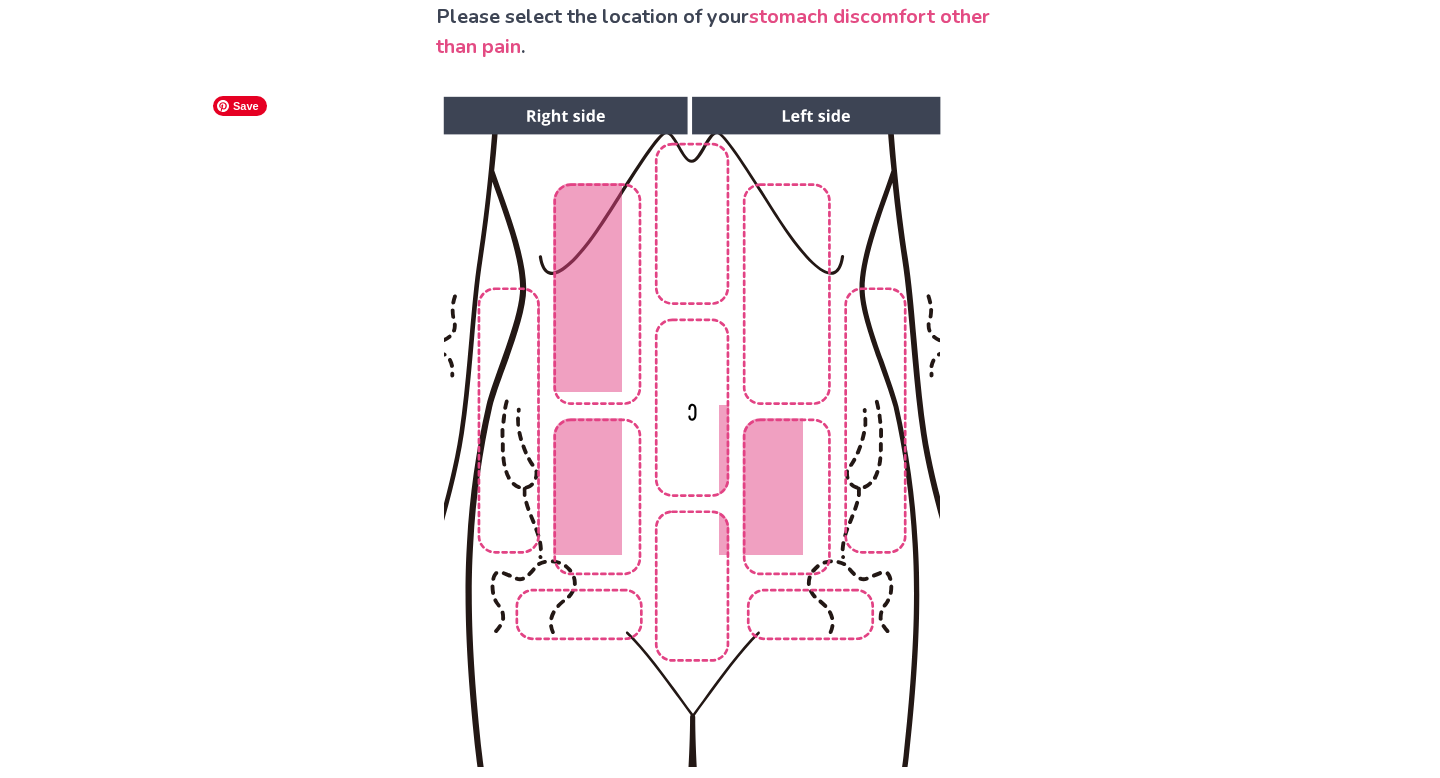 click at bounding box center (691, 432) 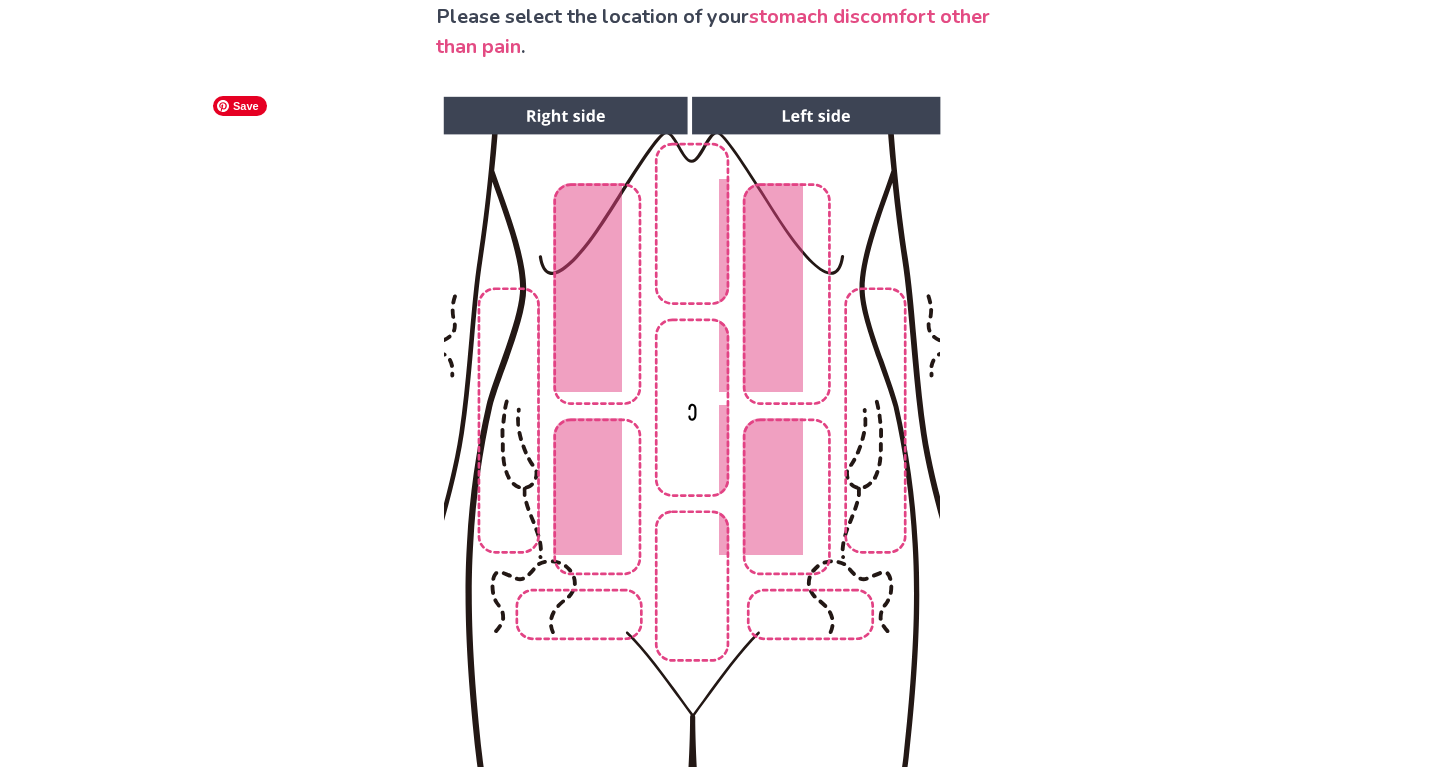 click at bounding box center [691, 432] 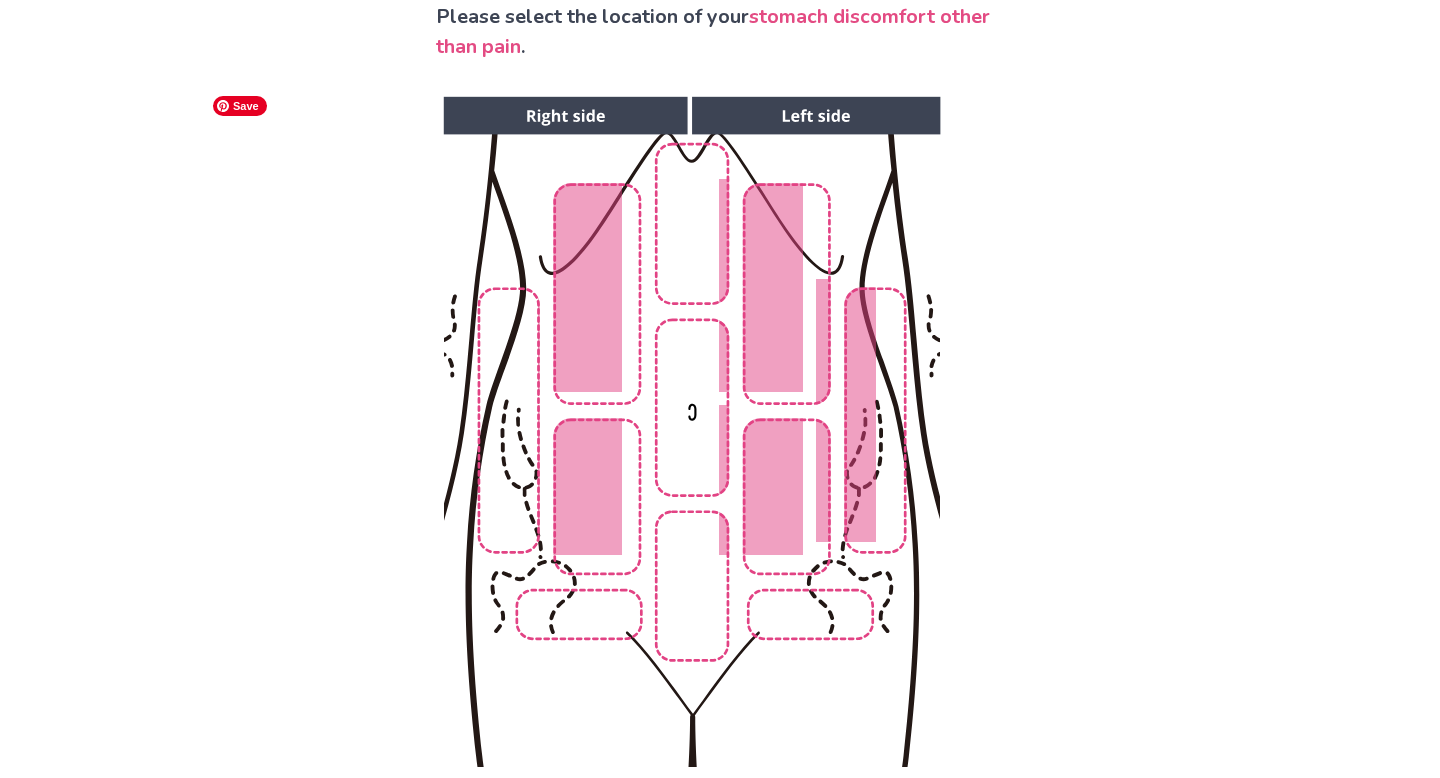 click at bounding box center [691, 432] 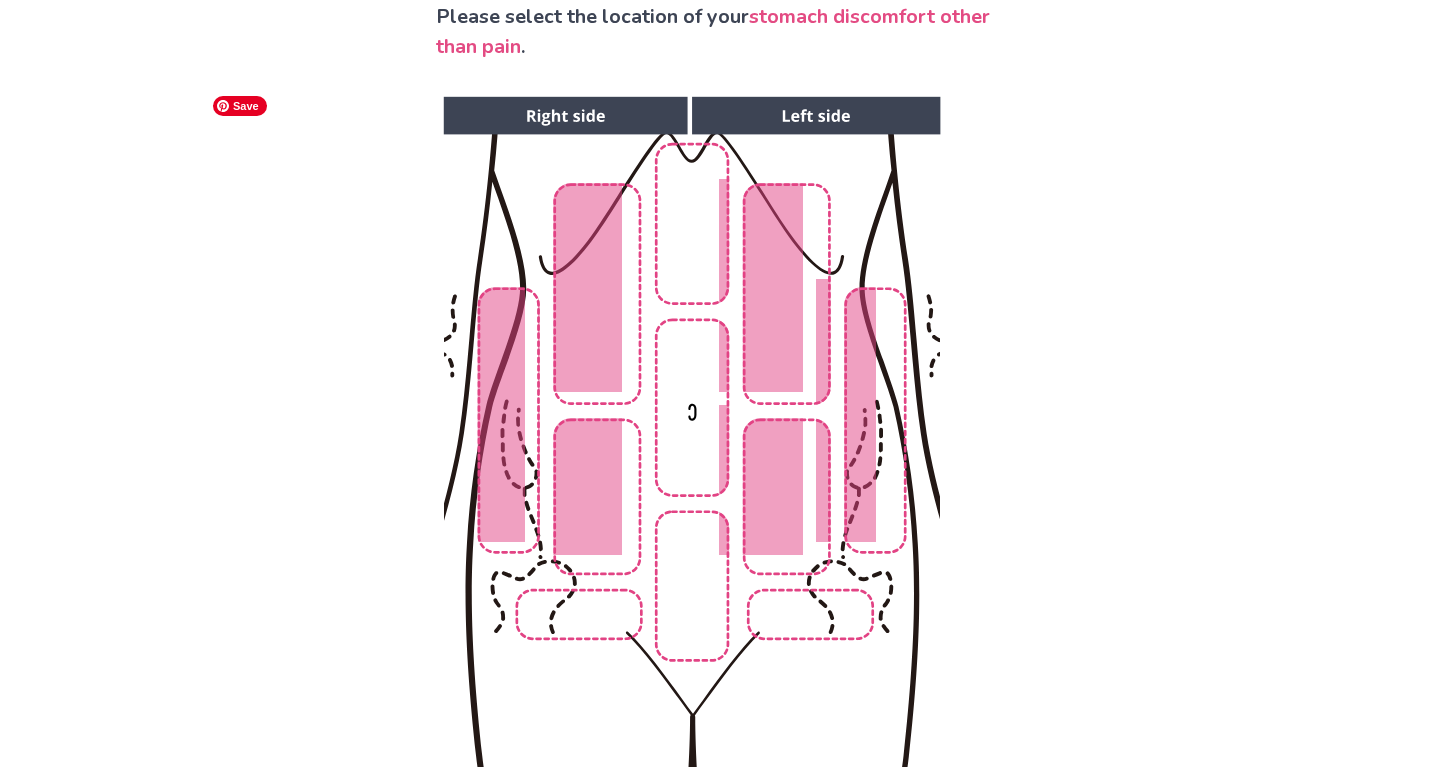click at bounding box center [691, 432] 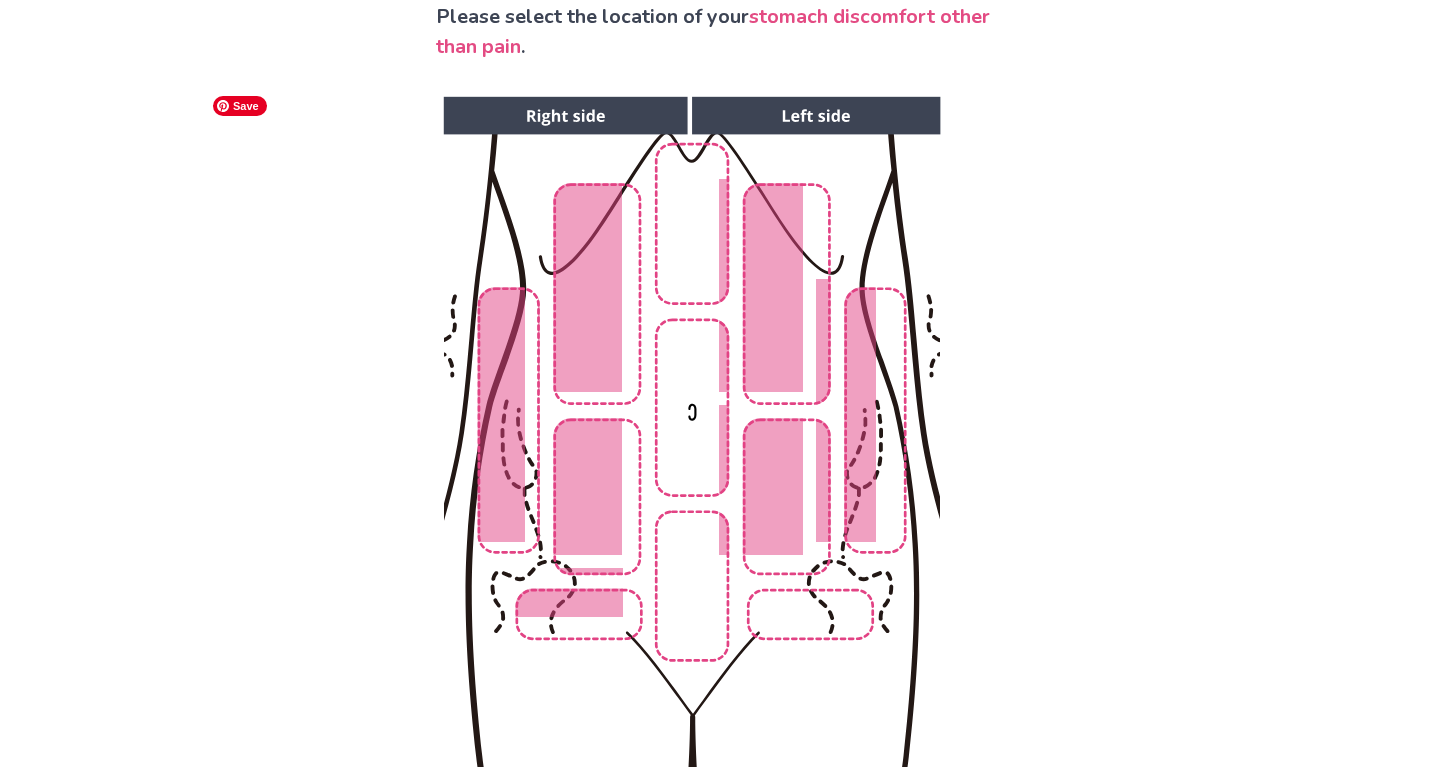 click at bounding box center [691, 432] 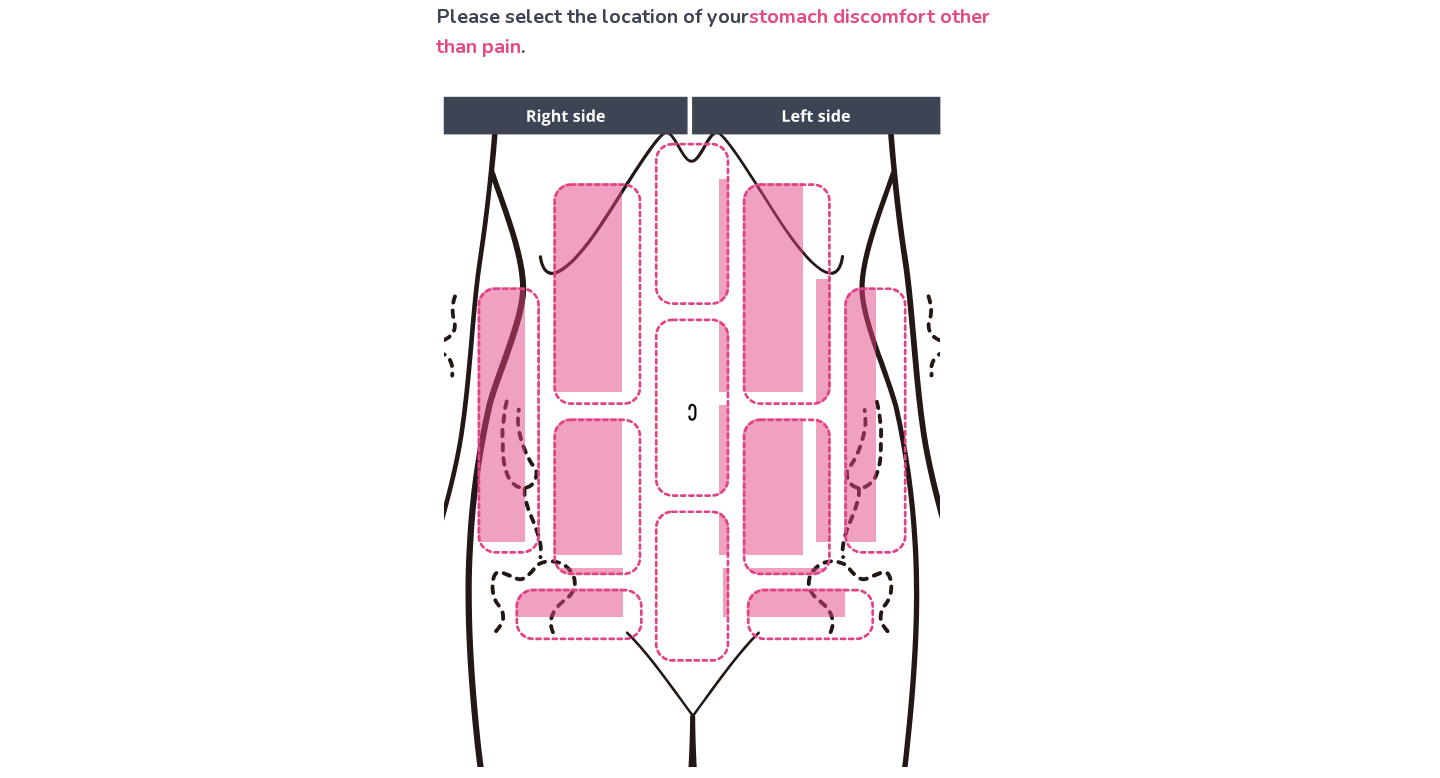 scroll, scrollTop: 287, scrollLeft: 0, axis: vertical 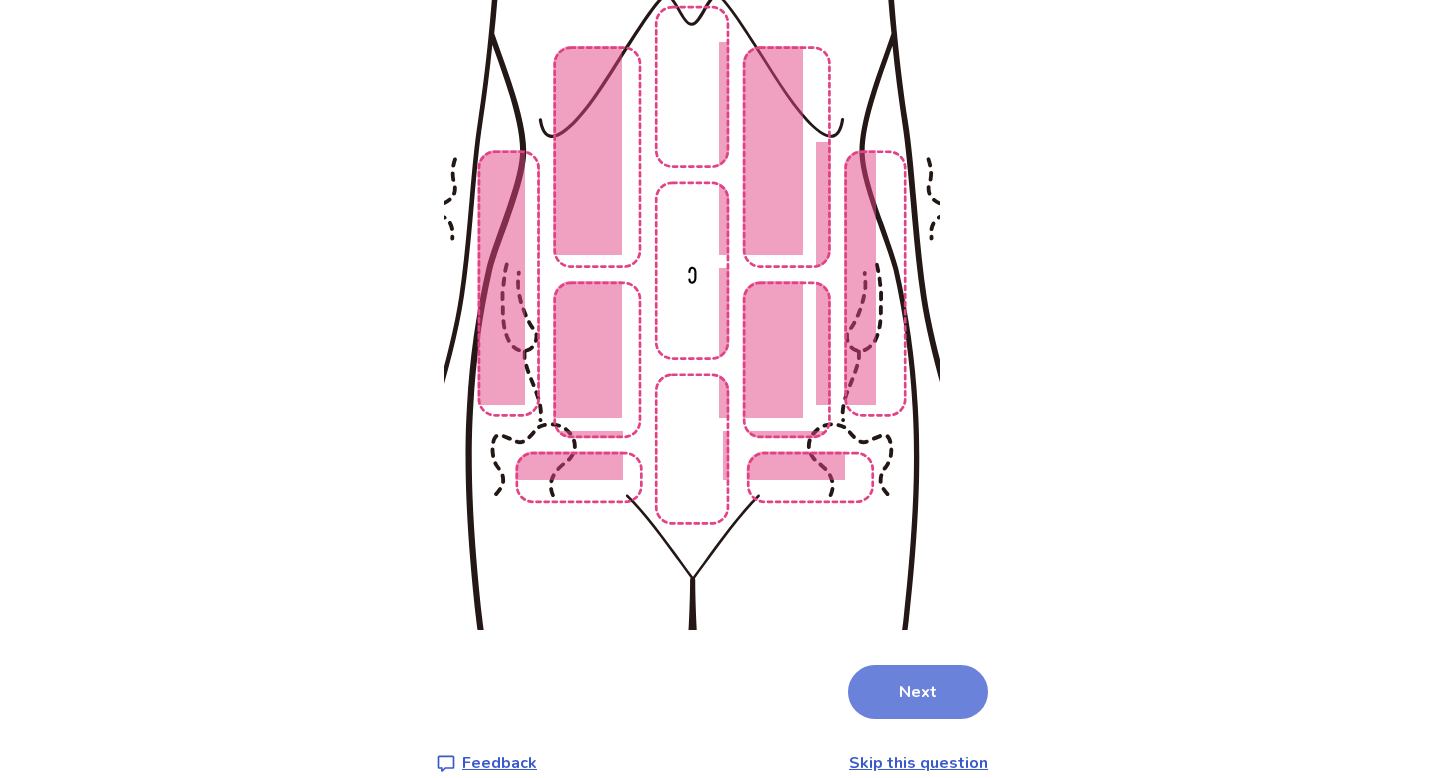 click on "Next" at bounding box center [918, 692] 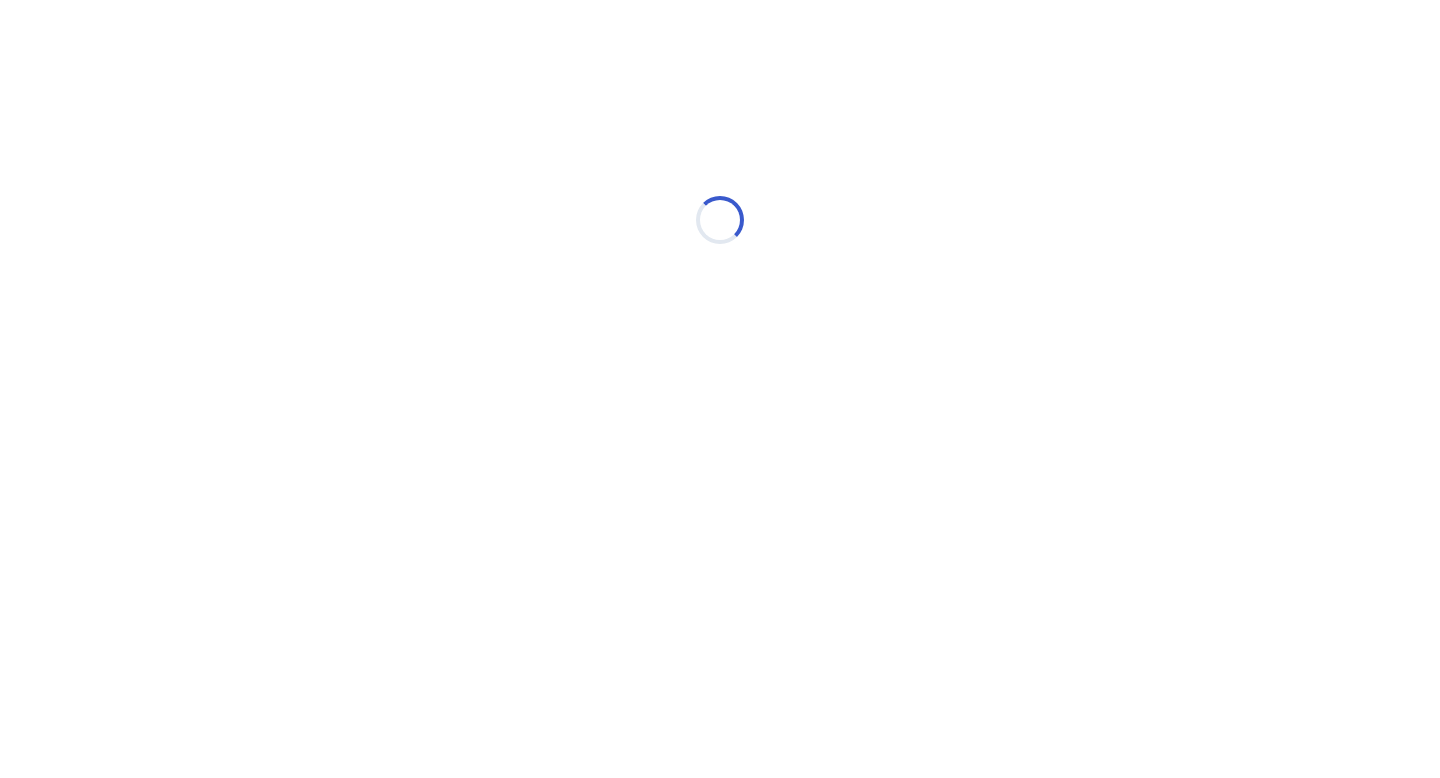 scroll, scrollTop: 0, scrollLeft: 0, axis: both 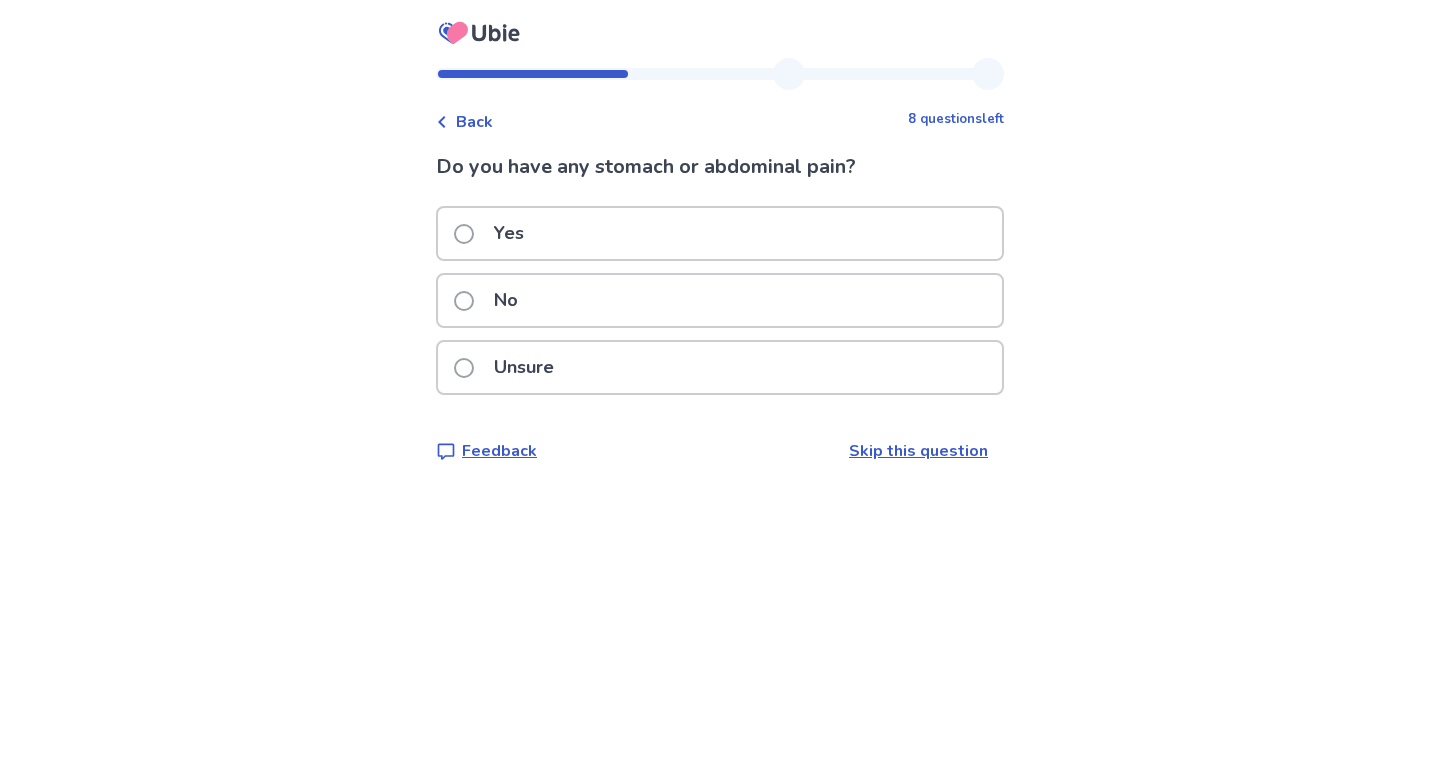 click on "Yes" at bounding box center (720, 233) 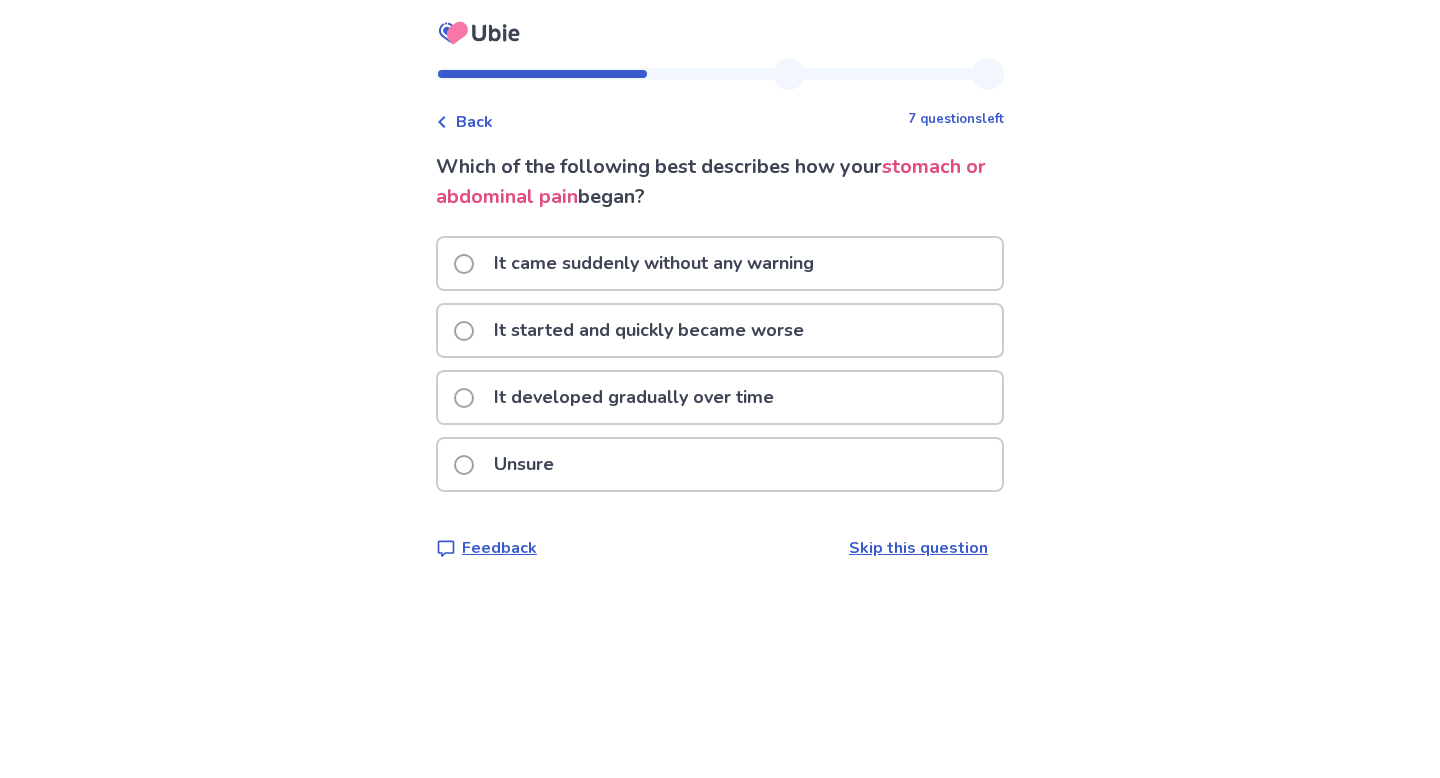 click on "It started and quickly became worse" at bounding box center [720, 330] 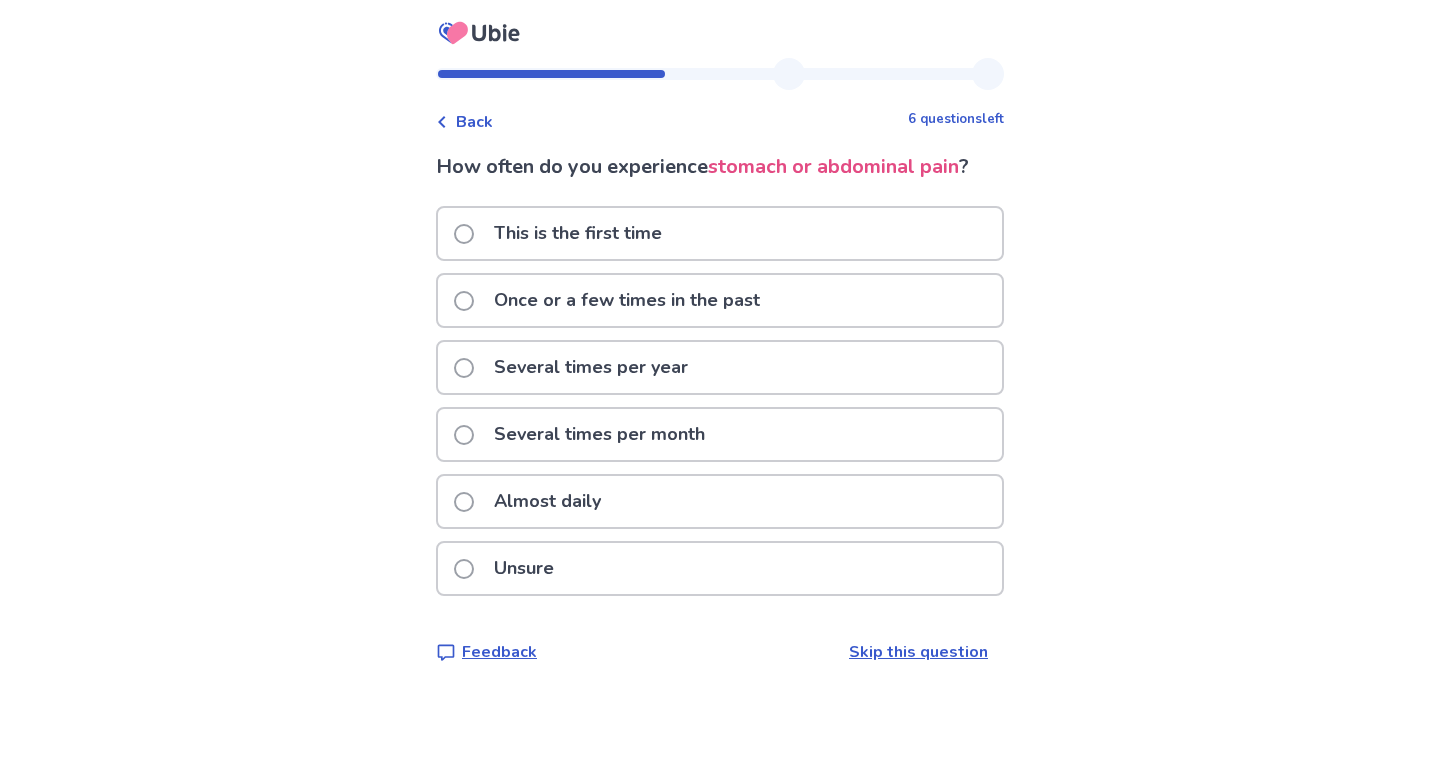 click on "Back" at bounding box center (474, 122) 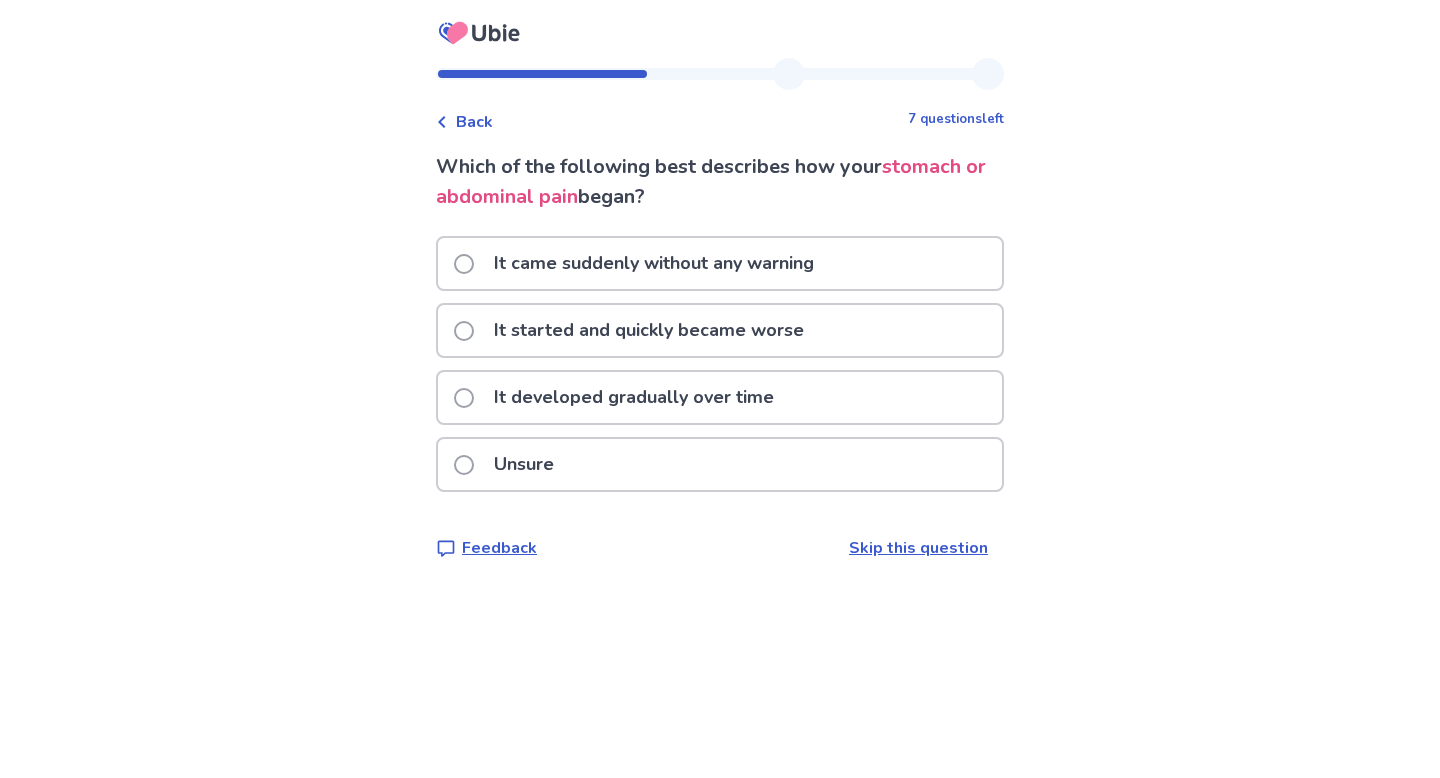 click on "It started and quickly became worse" at bounding box center [649, 330] 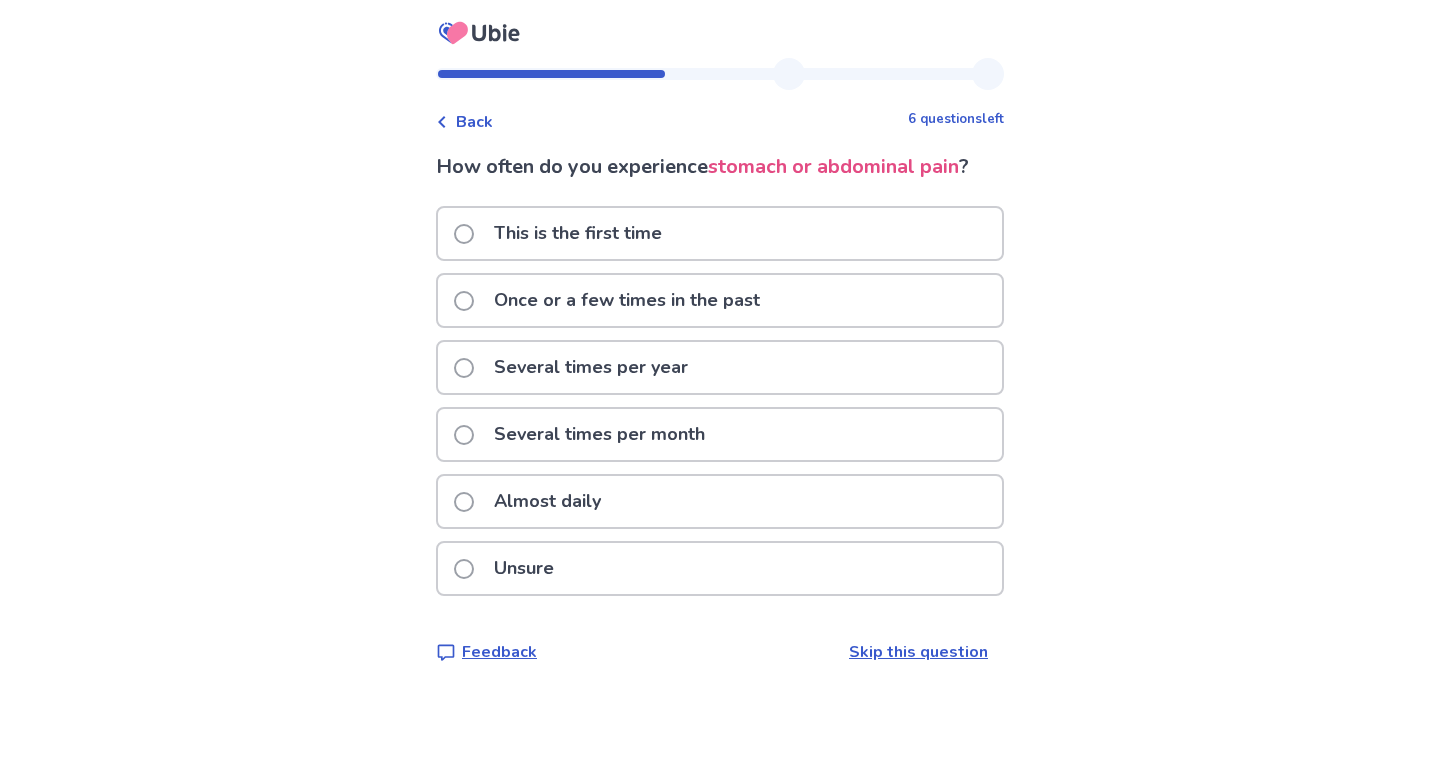 click on "Unsure" at bounding box center (524, 568) 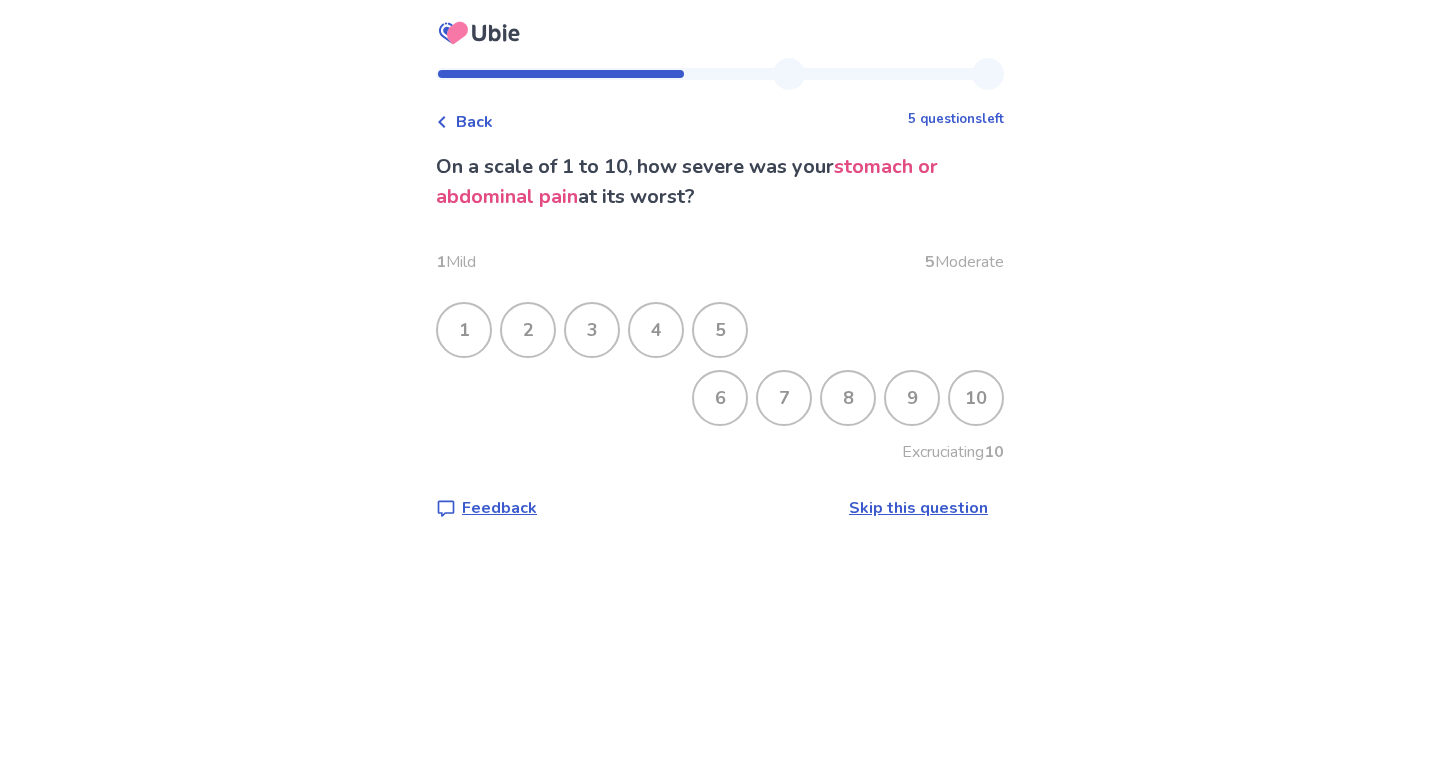 click on "10" at bounding box center (976, 398) 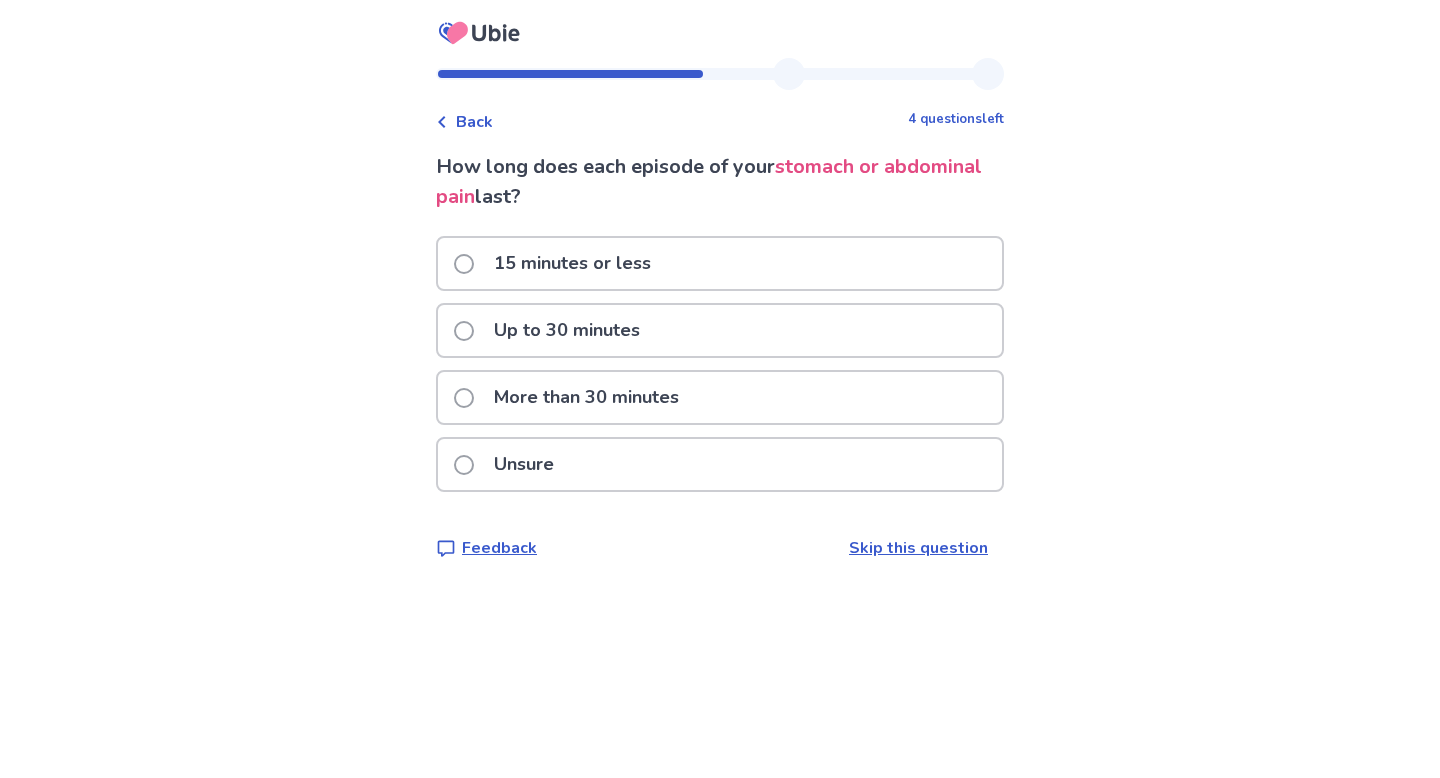 click on "More than 30 minutes" at bounding box center [586, 397] 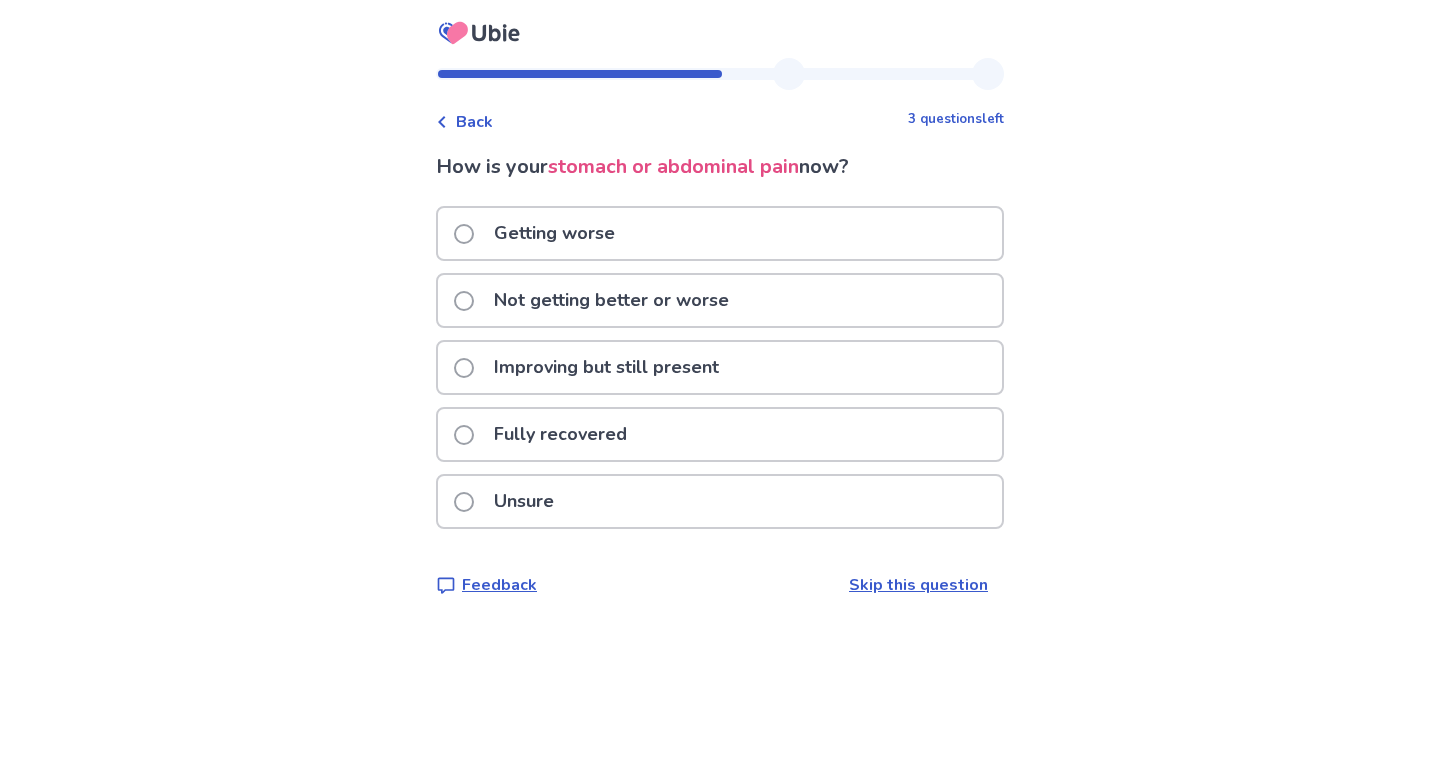 click on "Improving but still present" at bounding box center [606, 367] 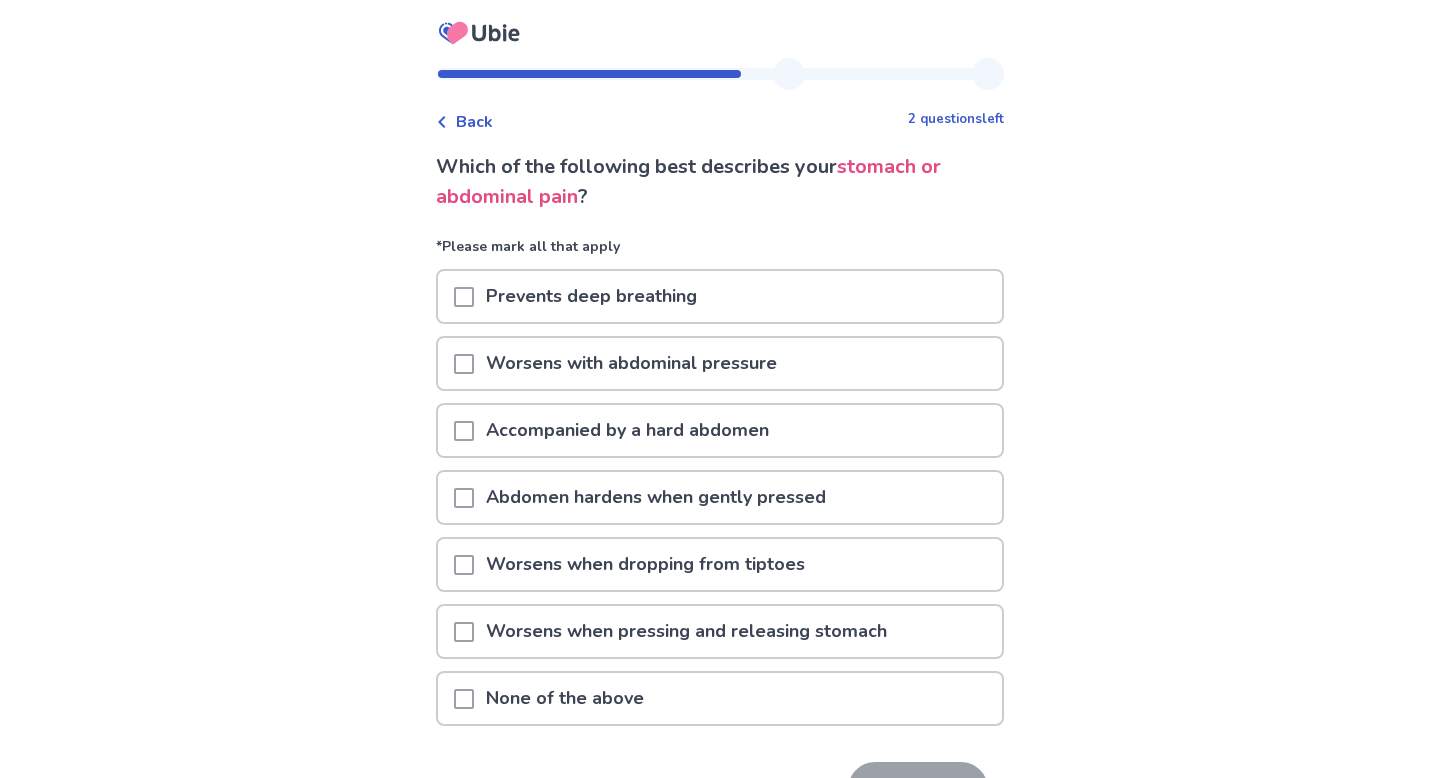 click on "Accompanied by a hard abdomen" at bounding box center [627, 430] 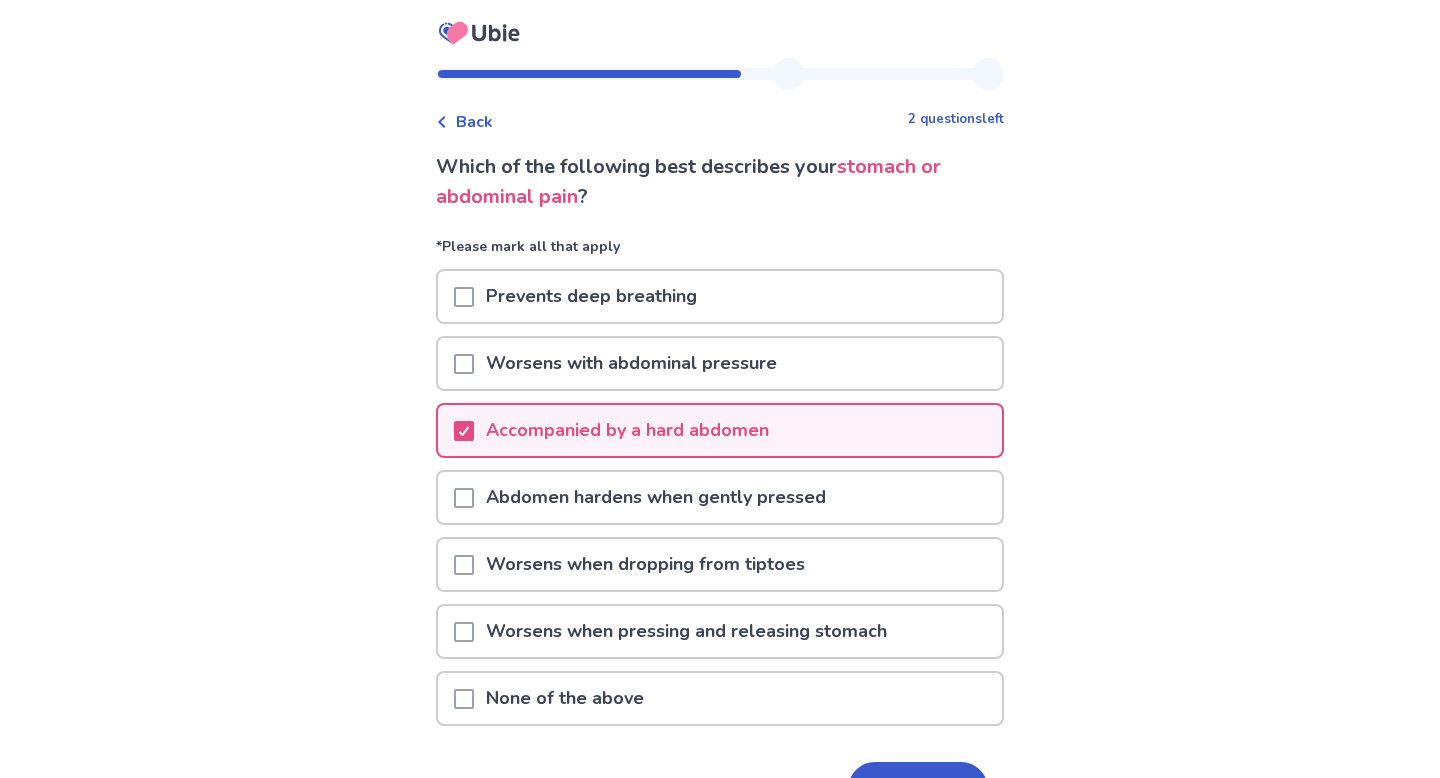 scroll, scrollTop: 126, scrollLeft: 0, axis: vertical 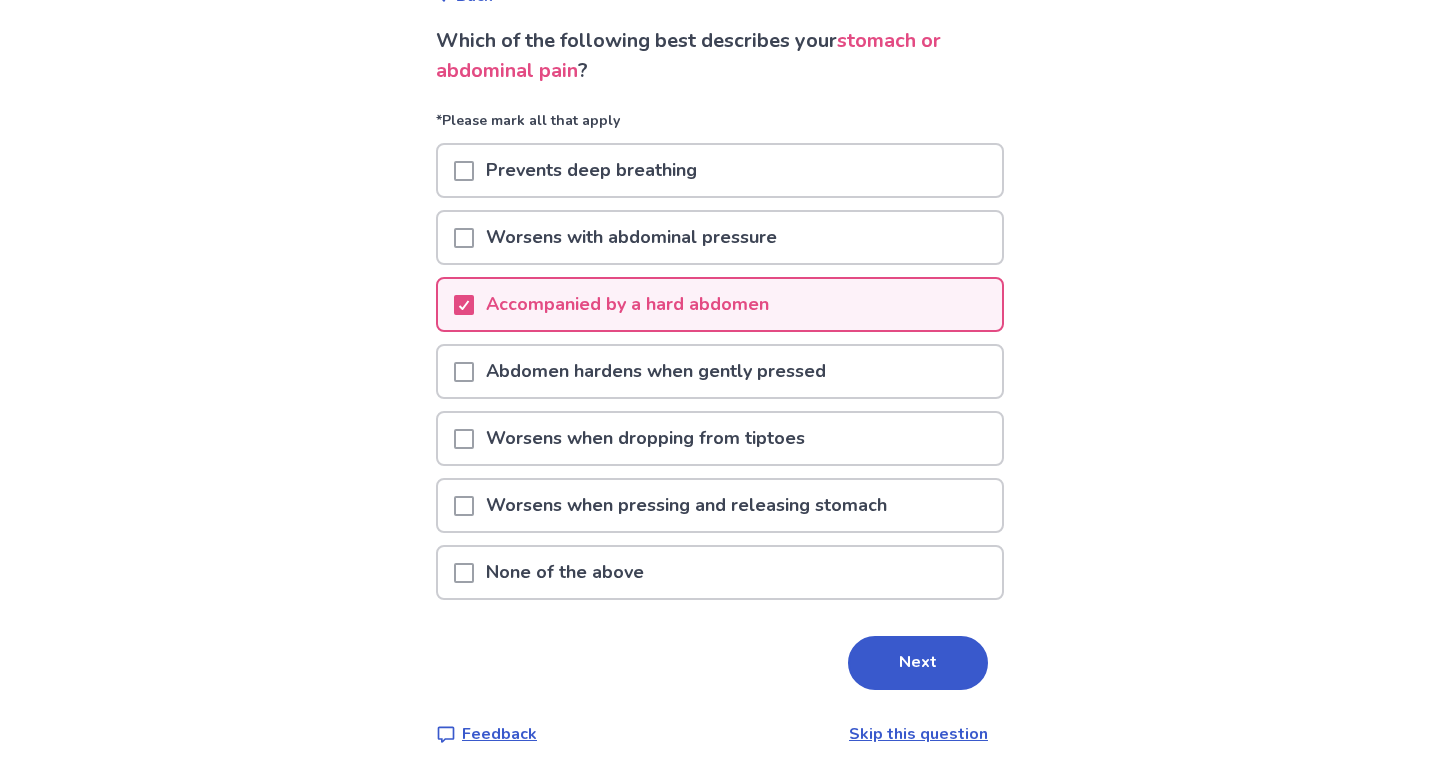click on "Accompanied by a hard abdomen" at bounding box center (627, 304) 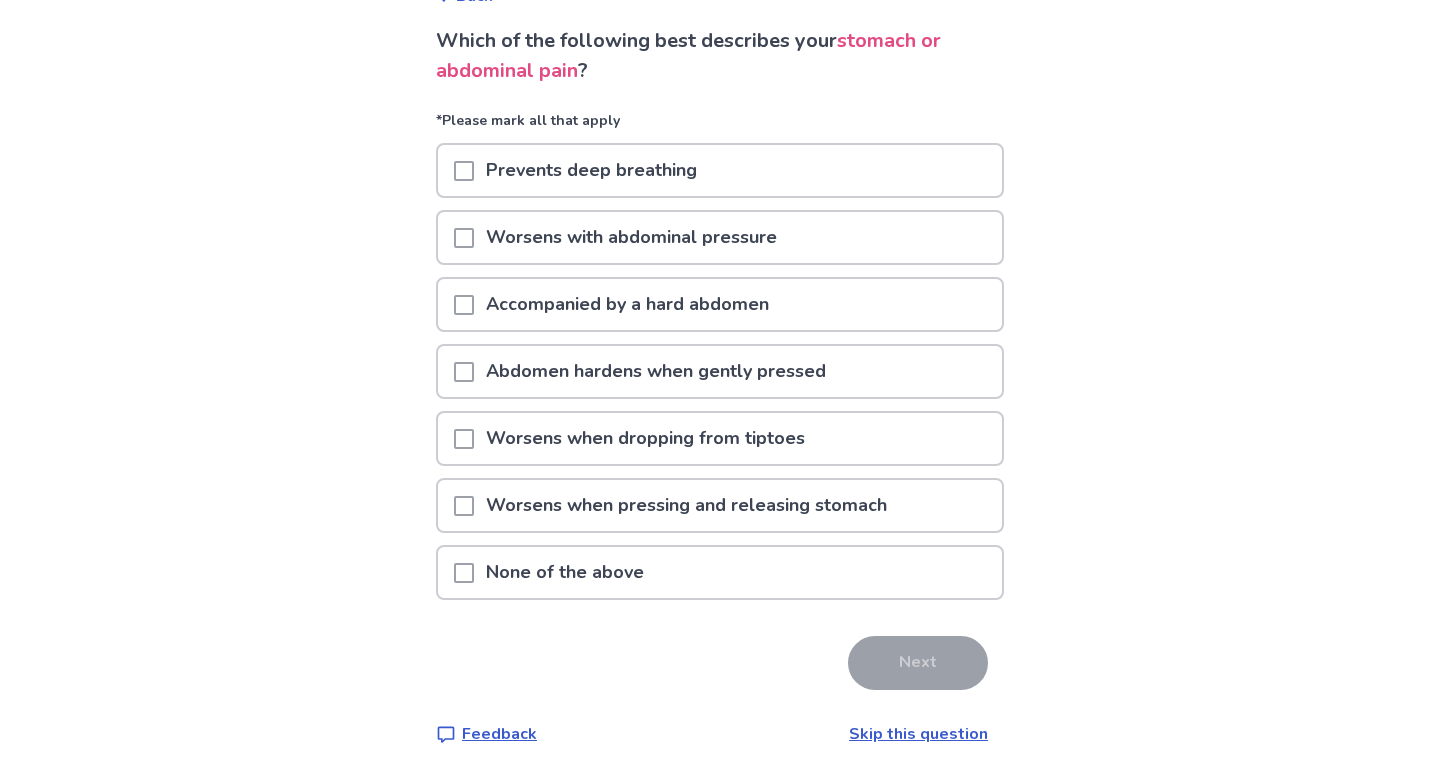 click on "None of the above" at bounding box center [565, 572] 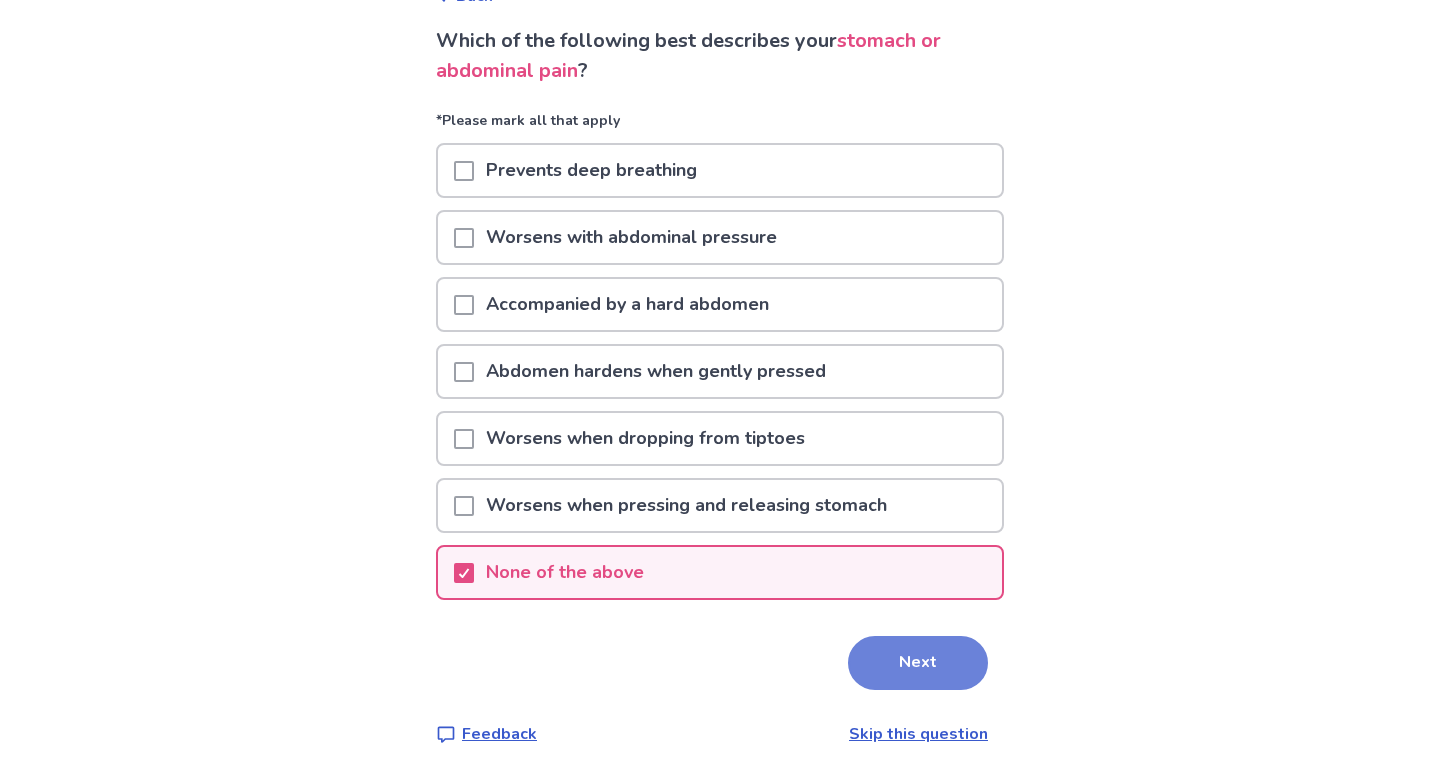 click on "Next" at bounding box center (918, 663) 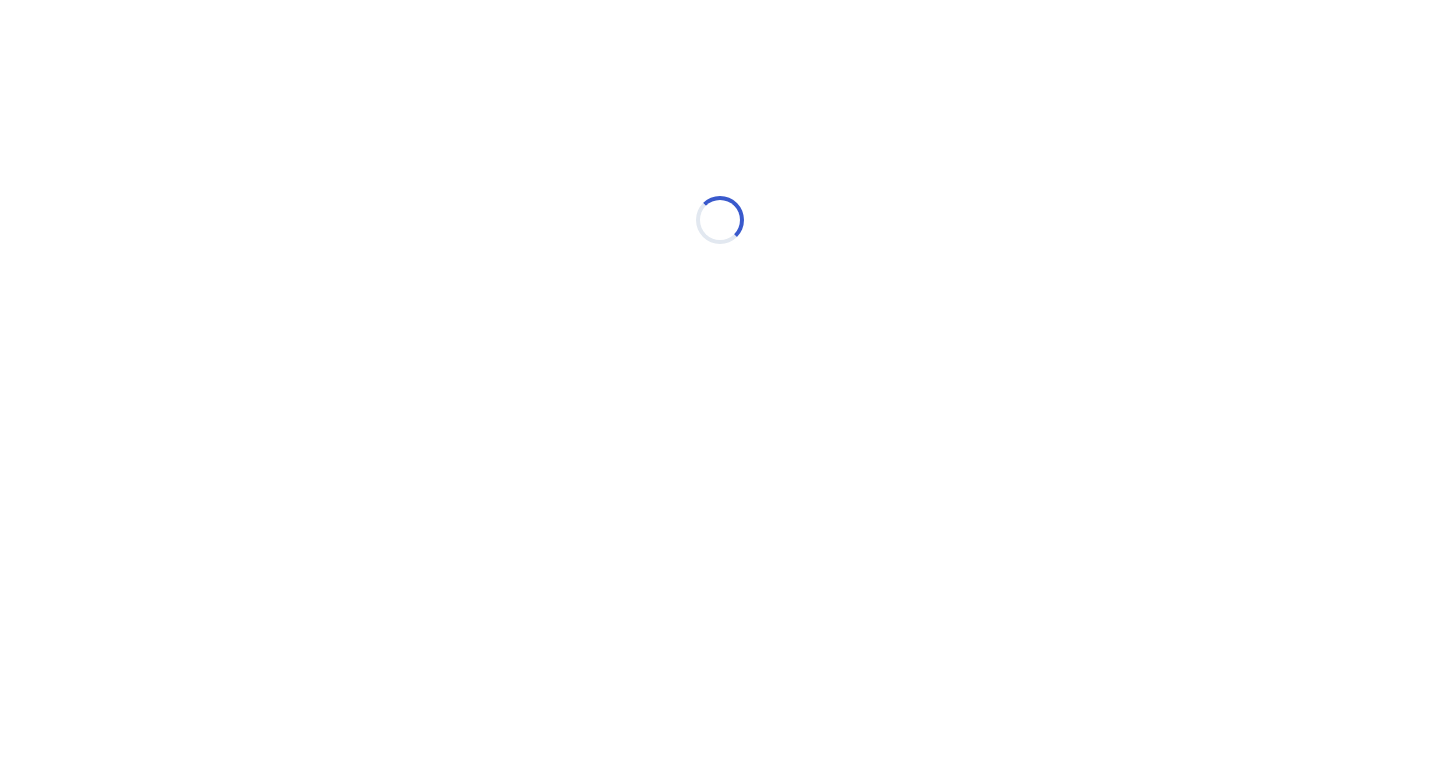 scroll, scrollTop: 0, scrollLeft: 0, axis: both 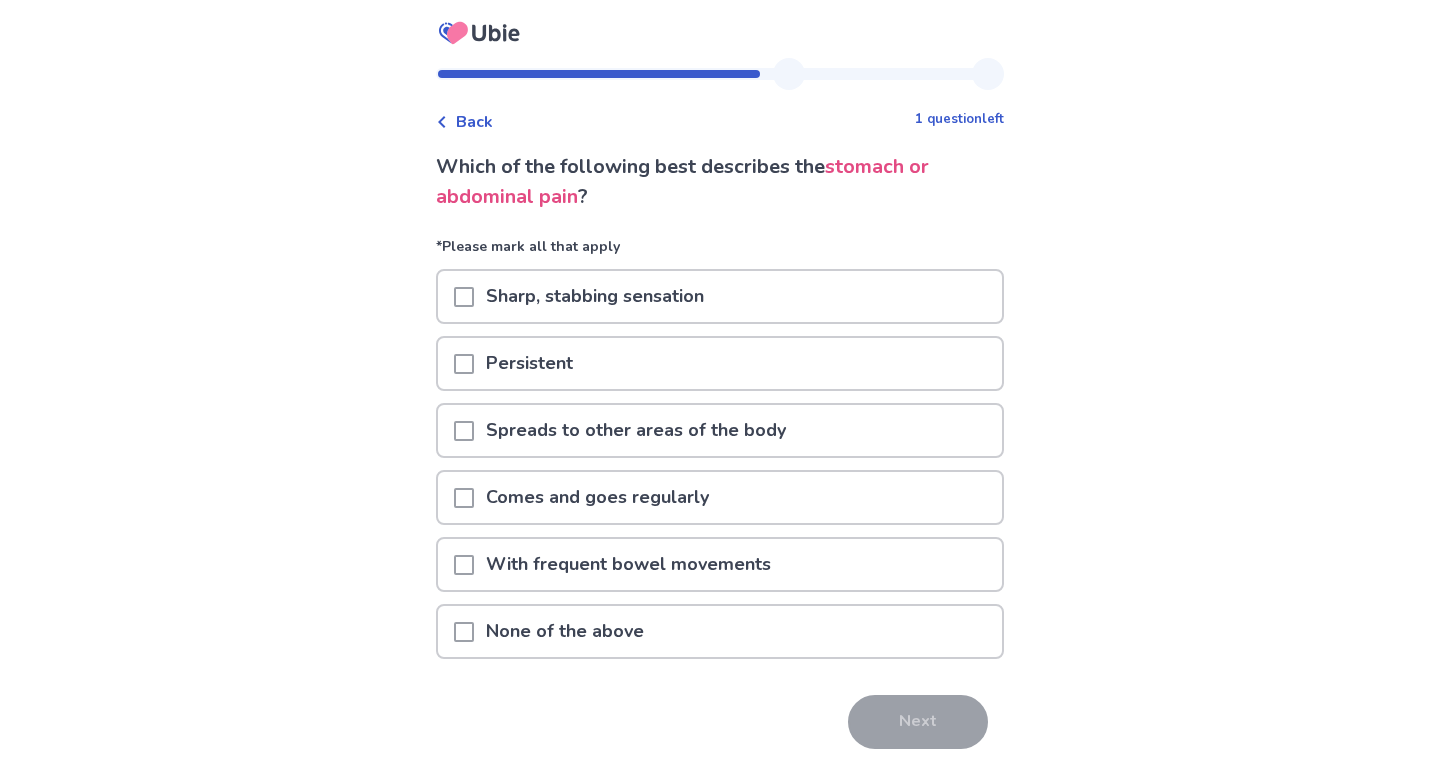 click on "Persistent" at bounding box center [720, 363] 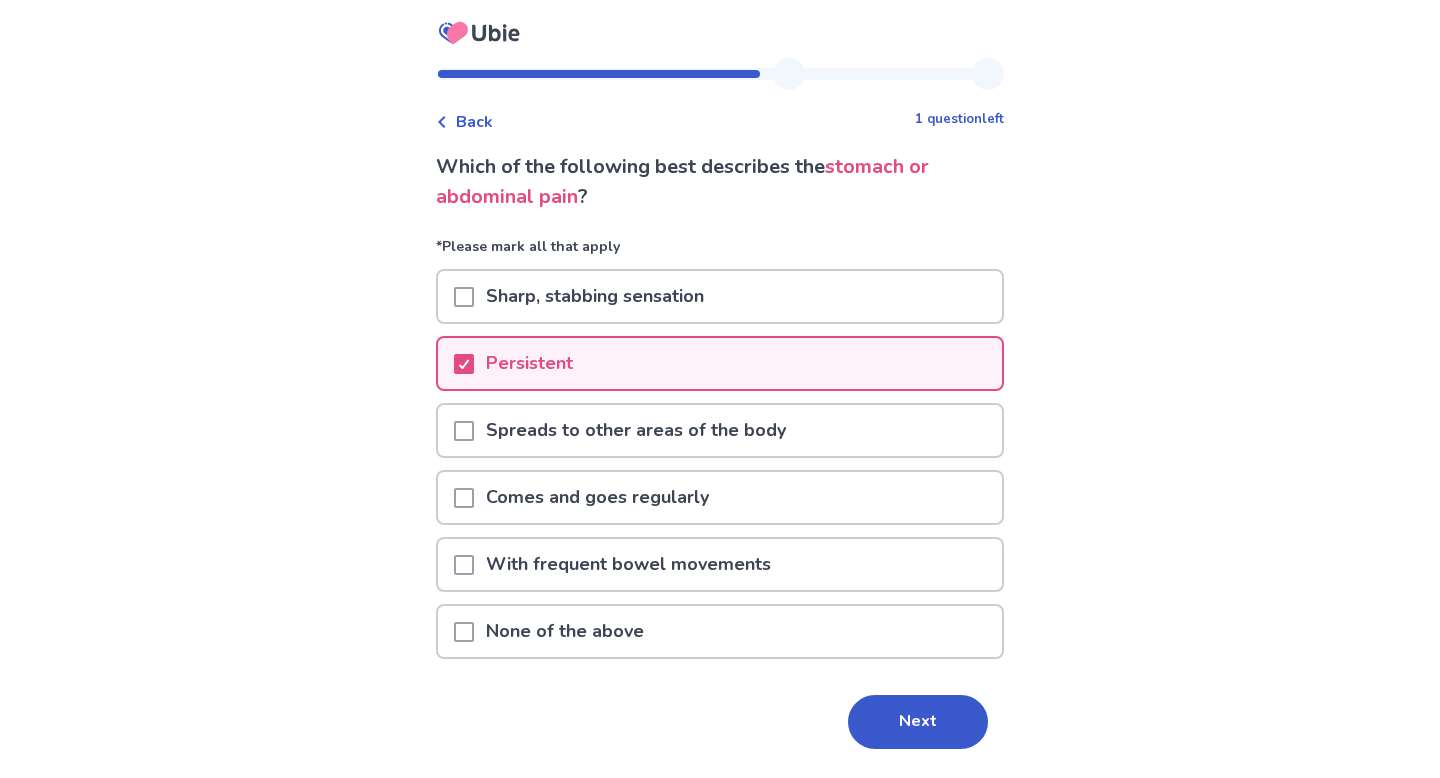 click on "Comes and goes regularly" at bounding box center [597, 497] 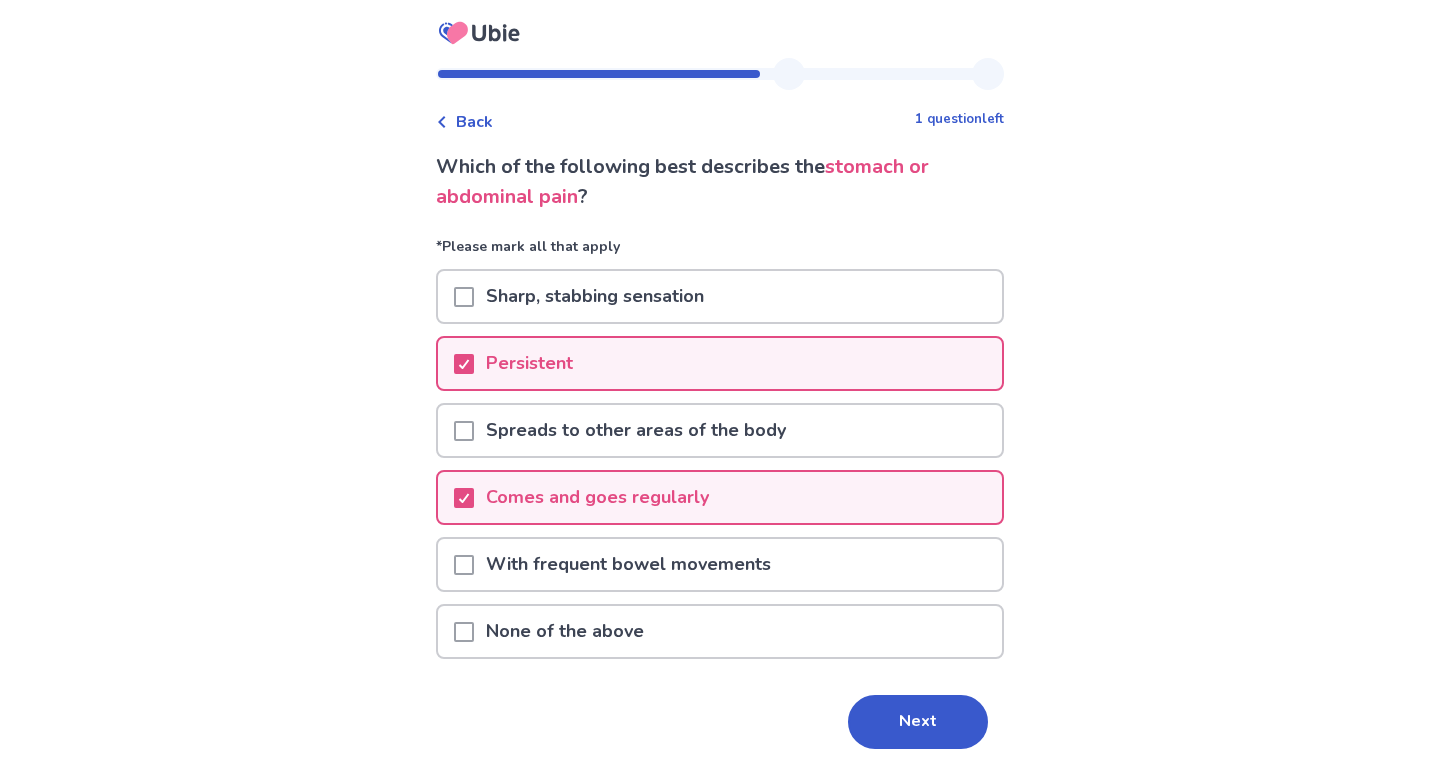 click on "Sharp, stabbing sensation" at bounding box center (595, 296) 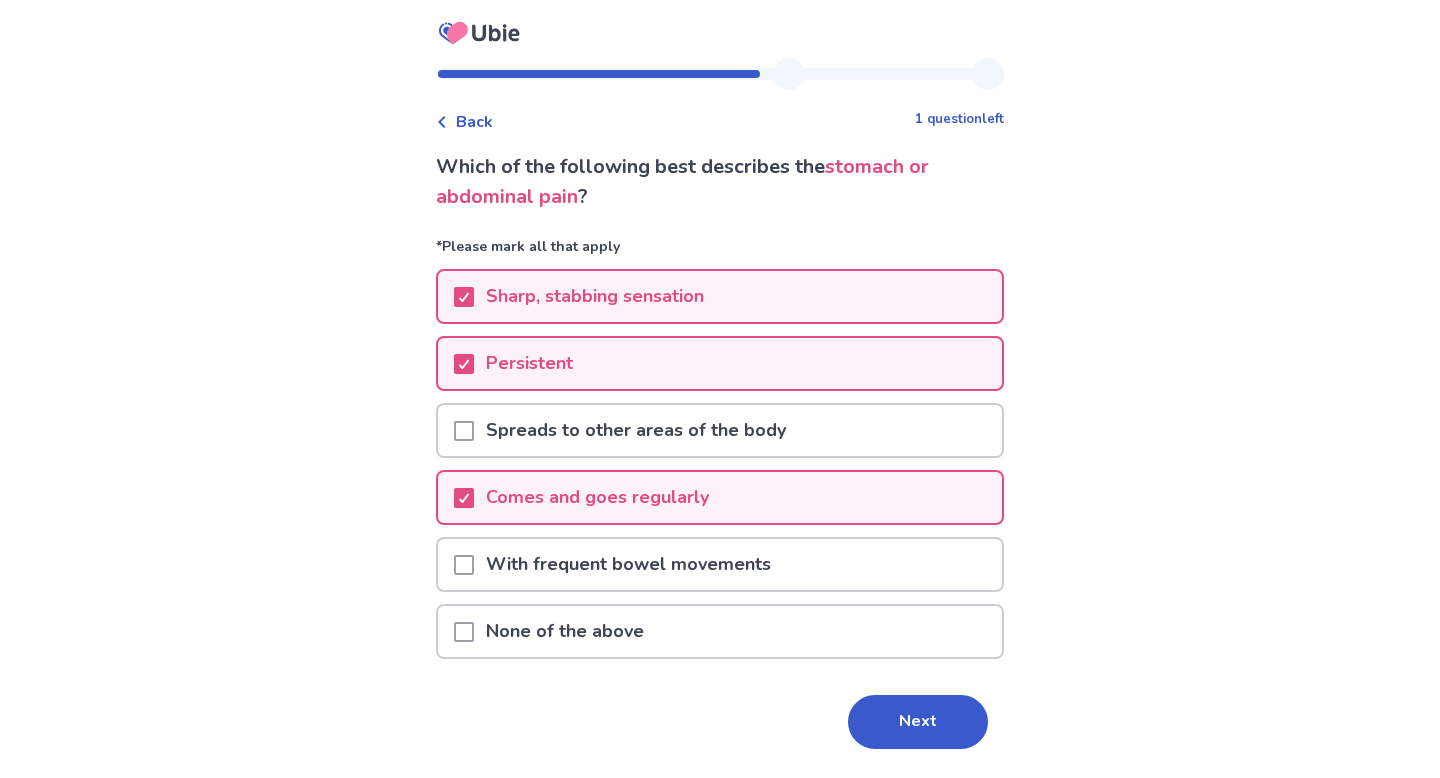 click on "Comes and goes regularly" at bounding box center [720, 503] 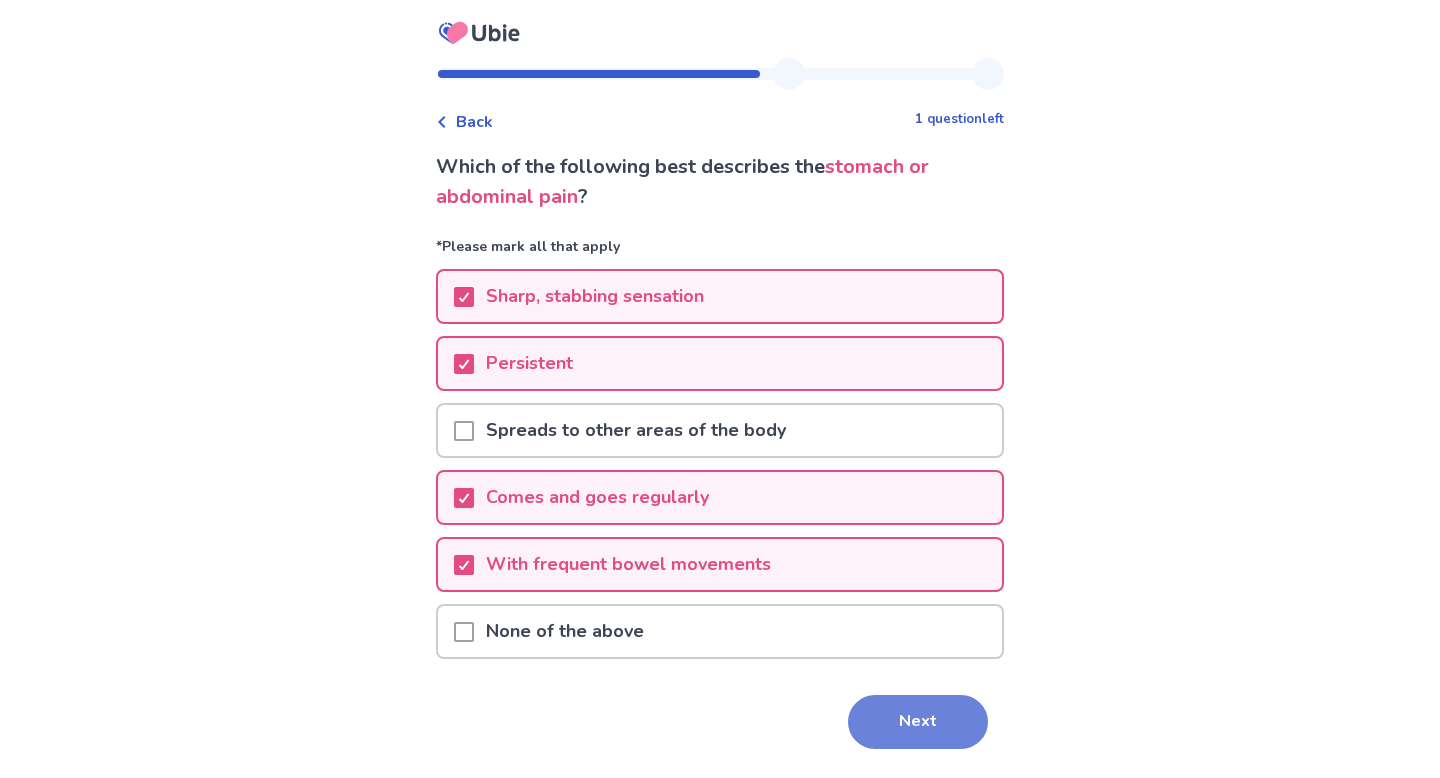 click on "Next" at bounding box center (918, 722) 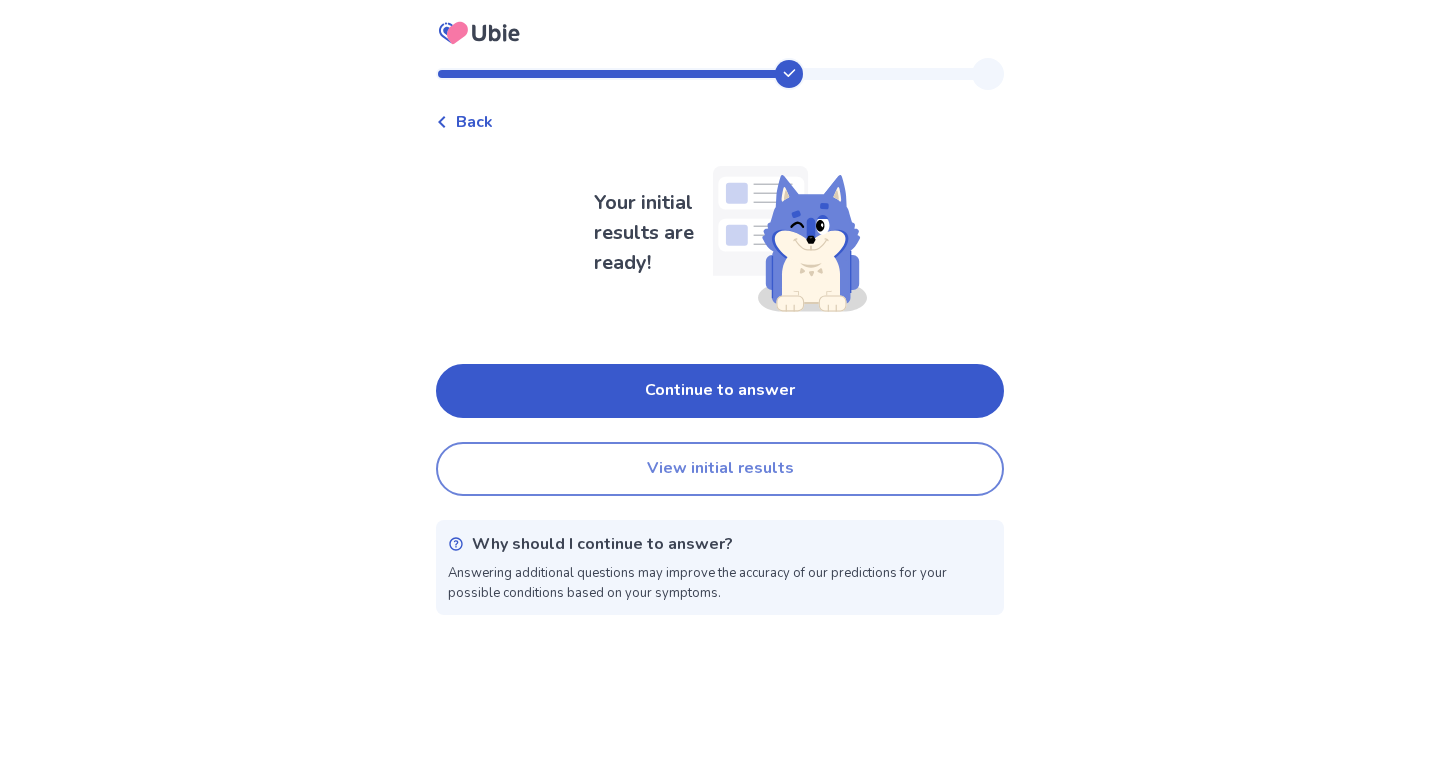 click on "View initial results" at bounding box center (720, 469) 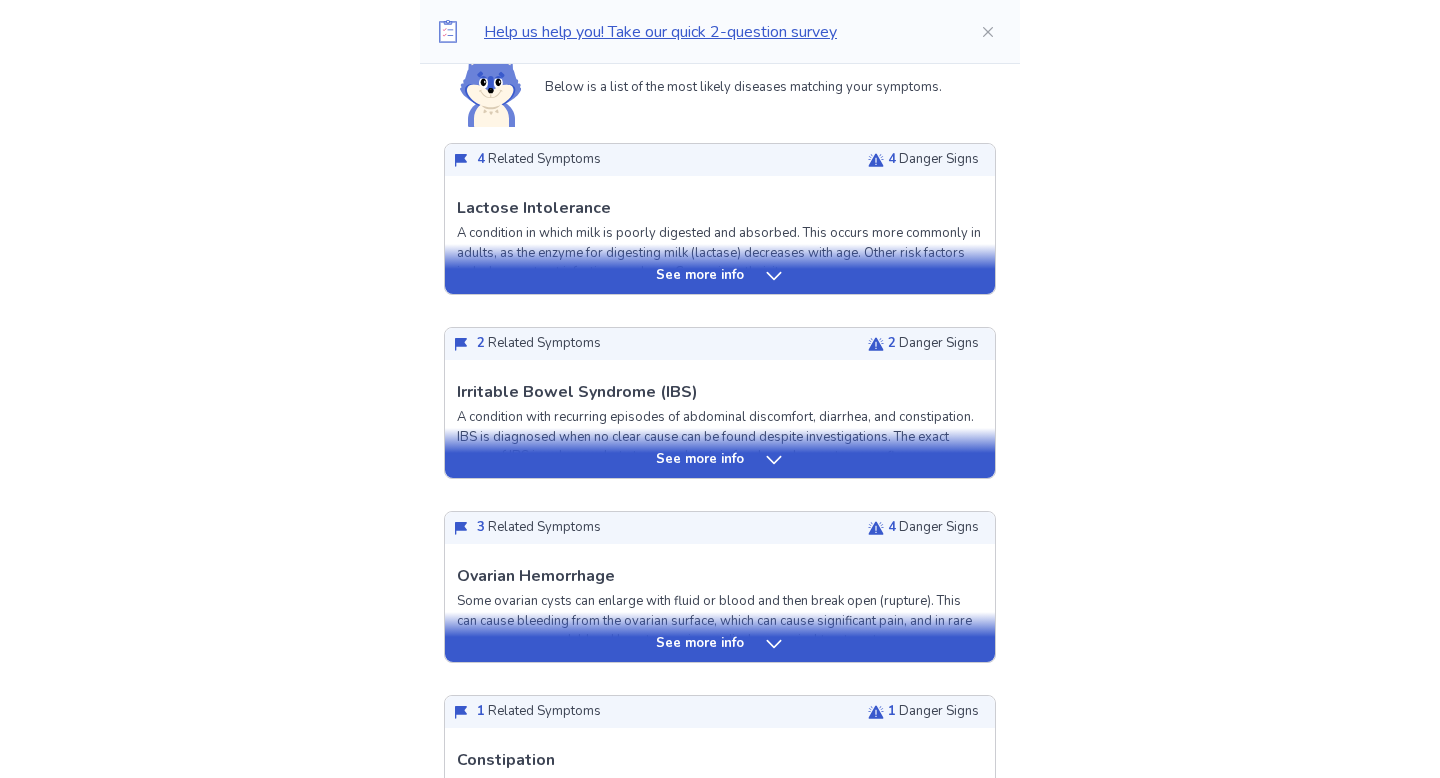 scroll, scrollTop: 493, scrollLeft: 0, axis: vertical 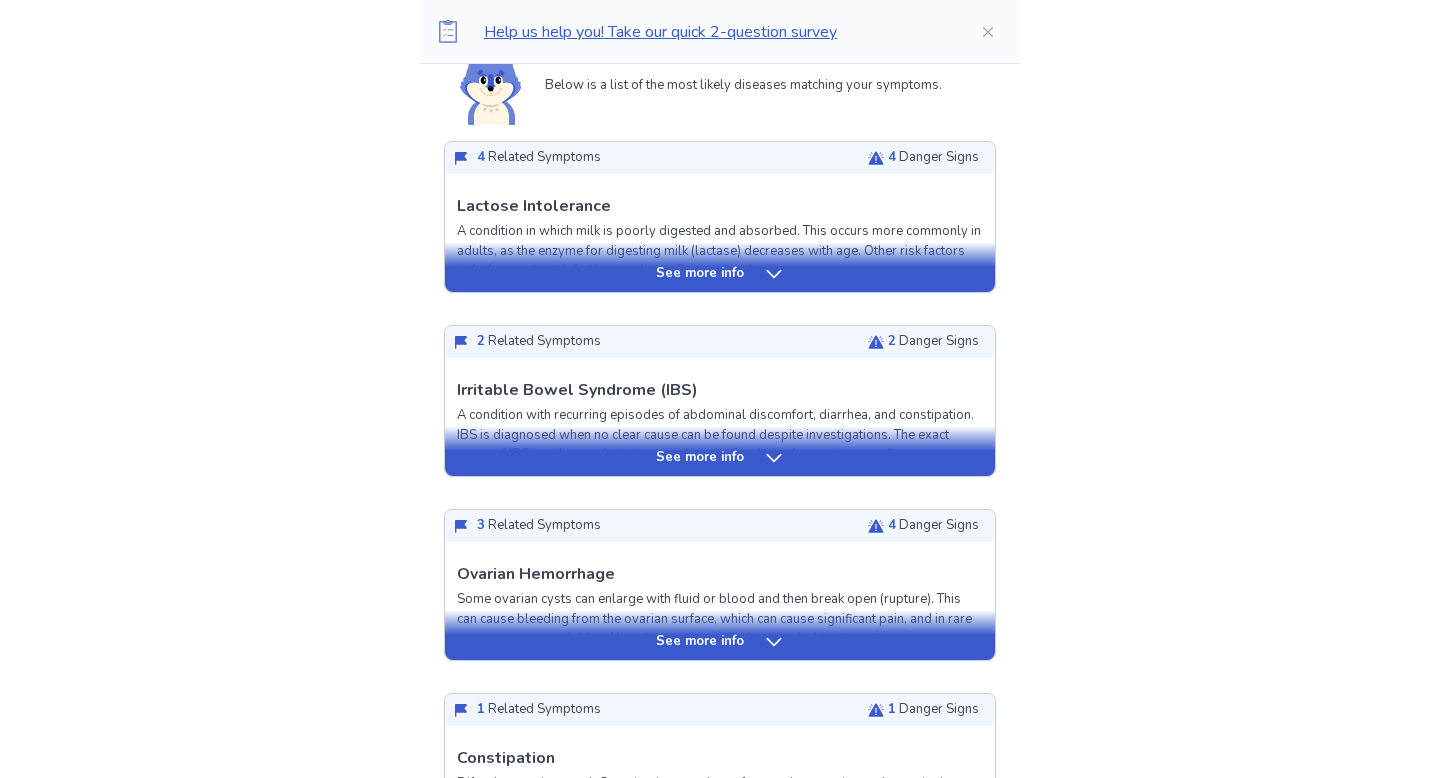click 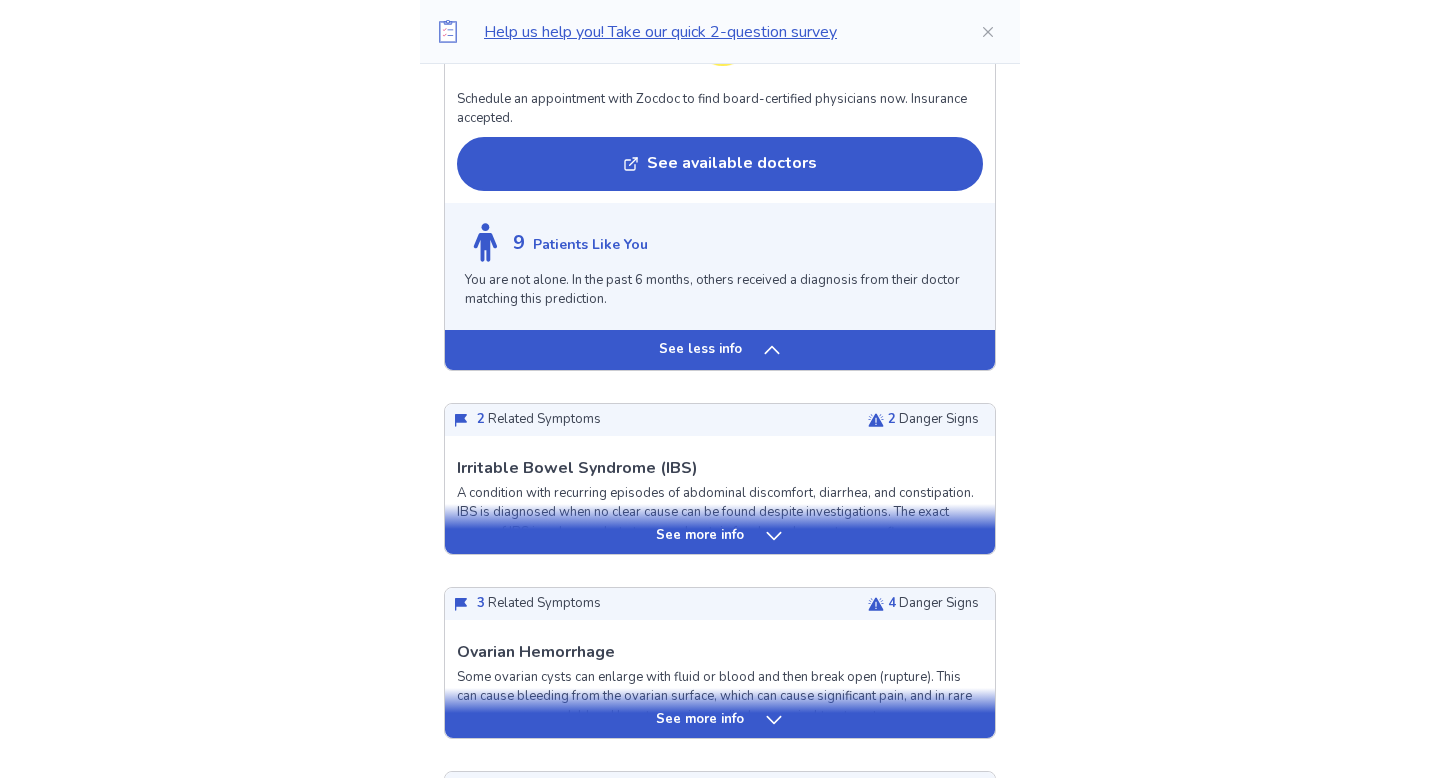 scroll, scrollTop: 2163, scrollLeft: 0, axis: vertical 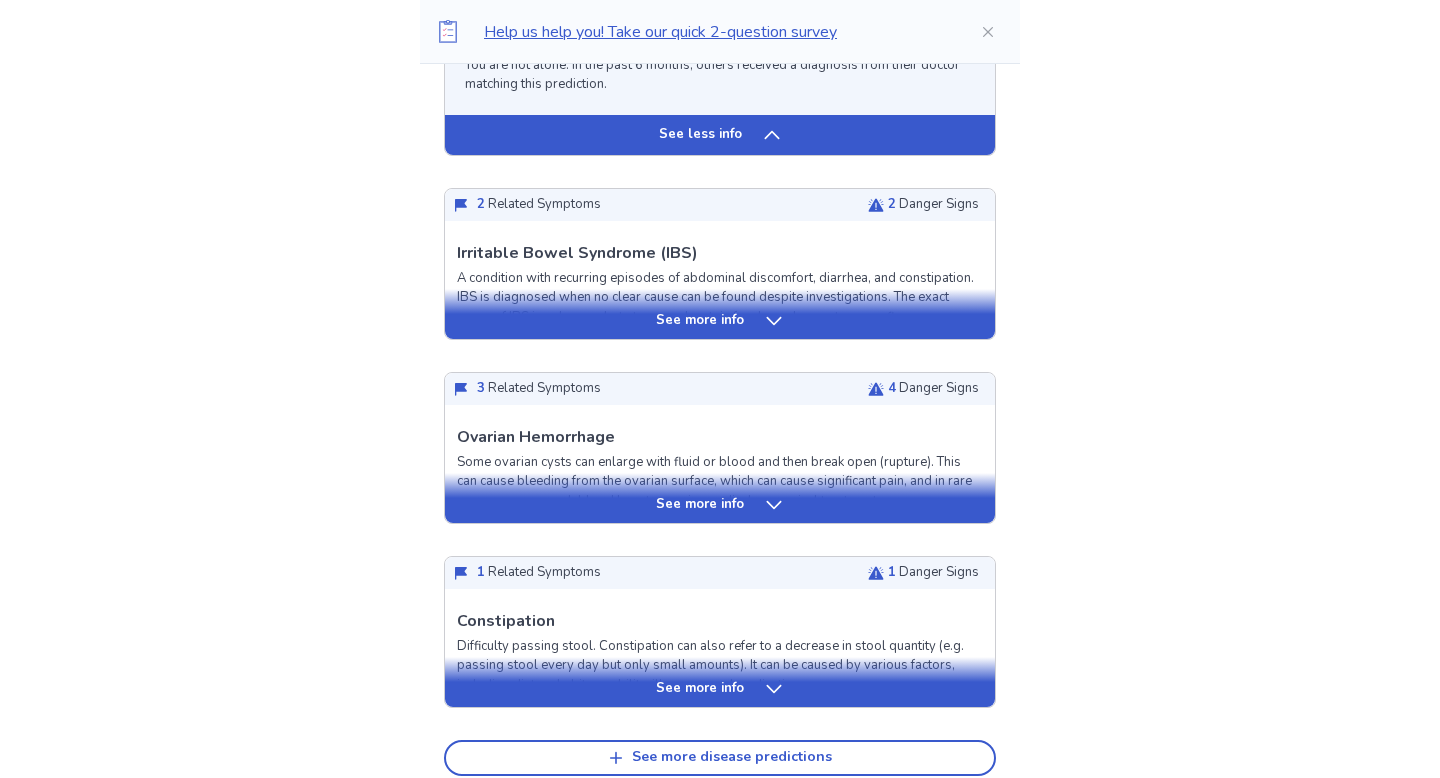 click on "See more info" at bounding box center [720, 498] 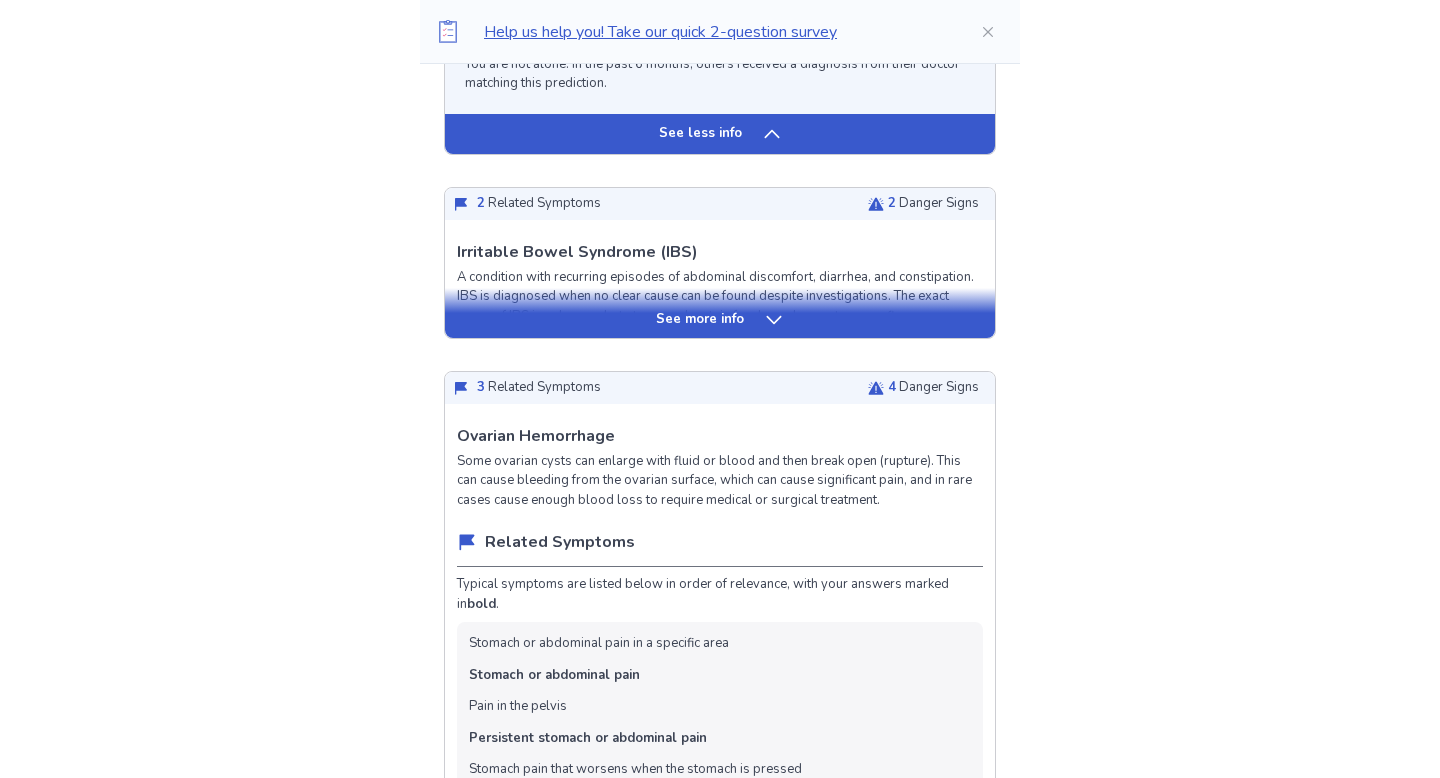 scroll, scrollTop: 2074, scrollLeft: 0, axis: vertical 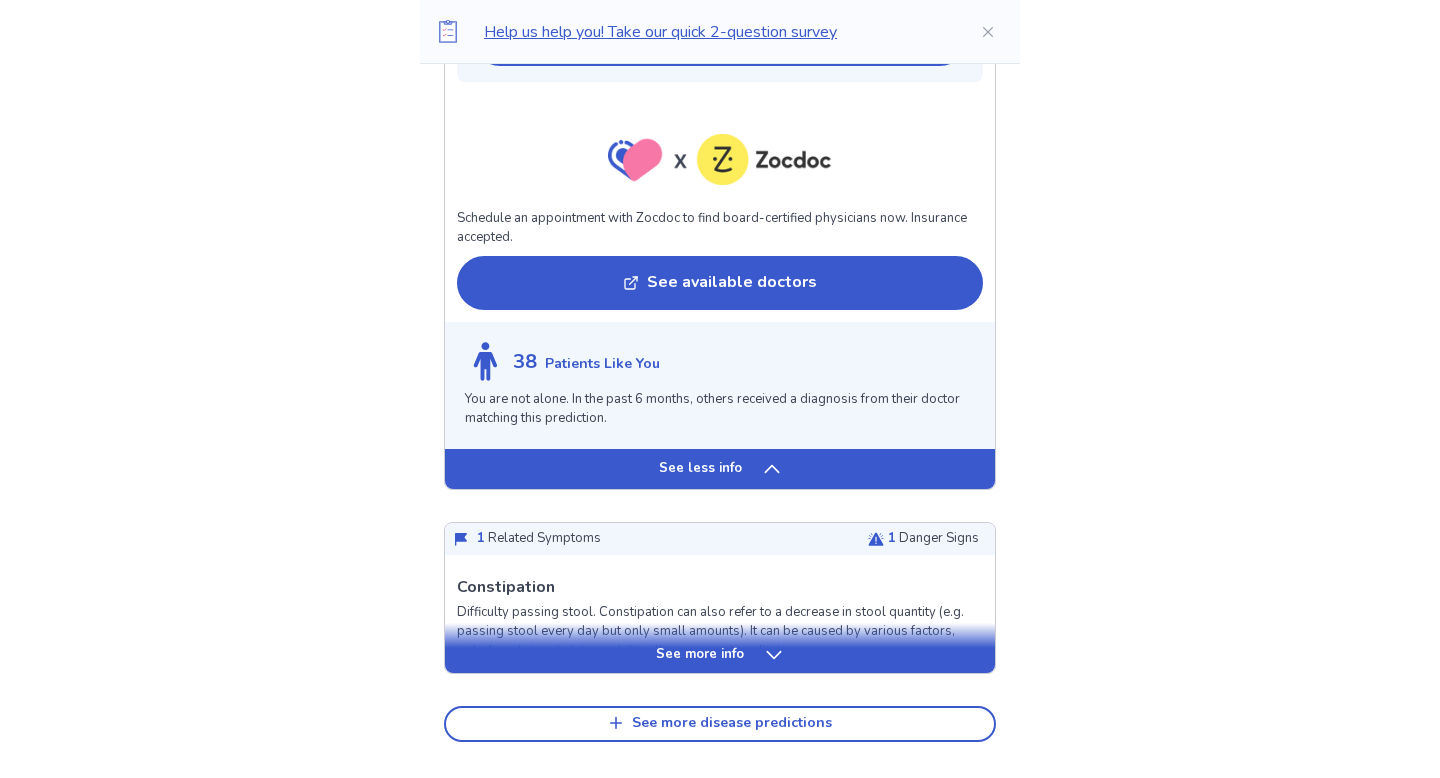 click on "See less info" at bounding box center [720, 469] 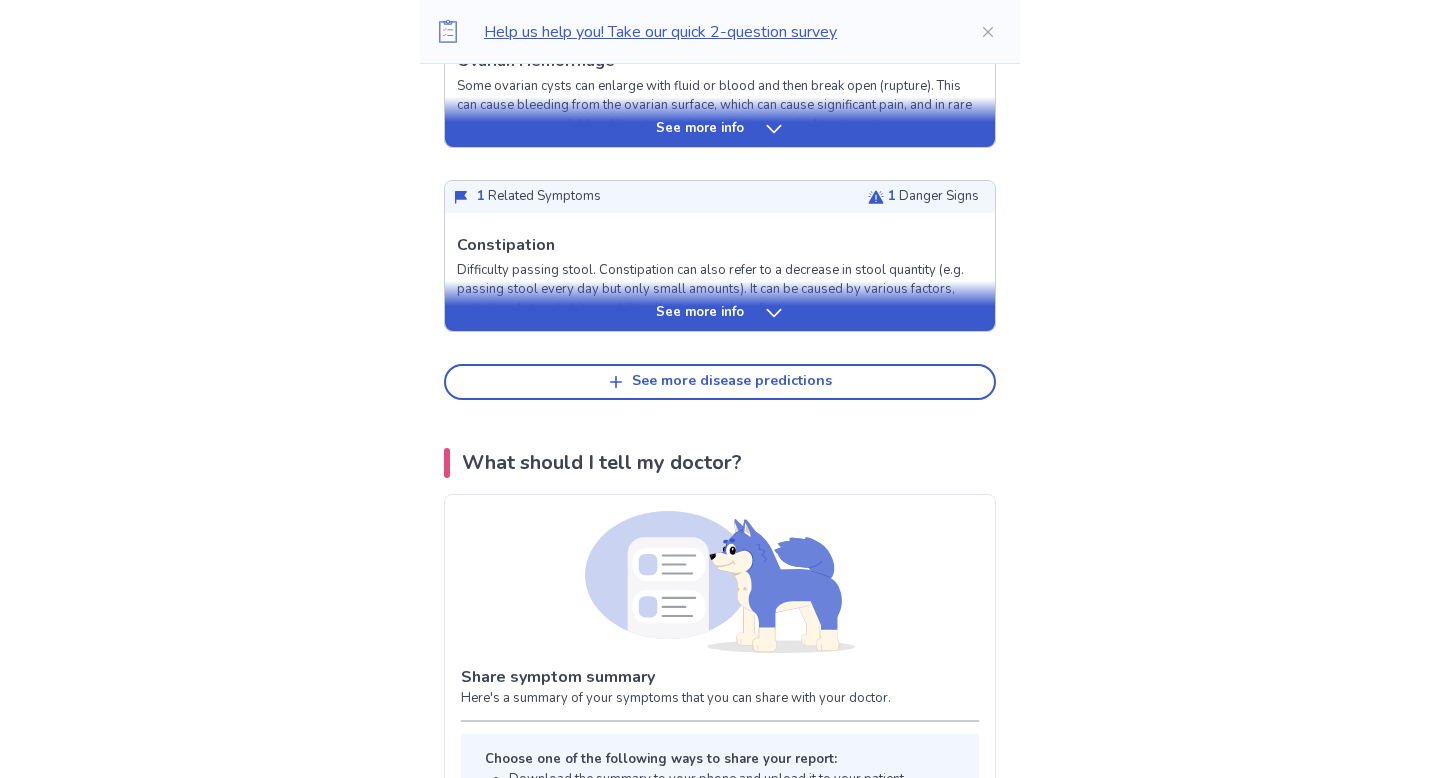 click on "See more info" at bounding box center [720, 313] 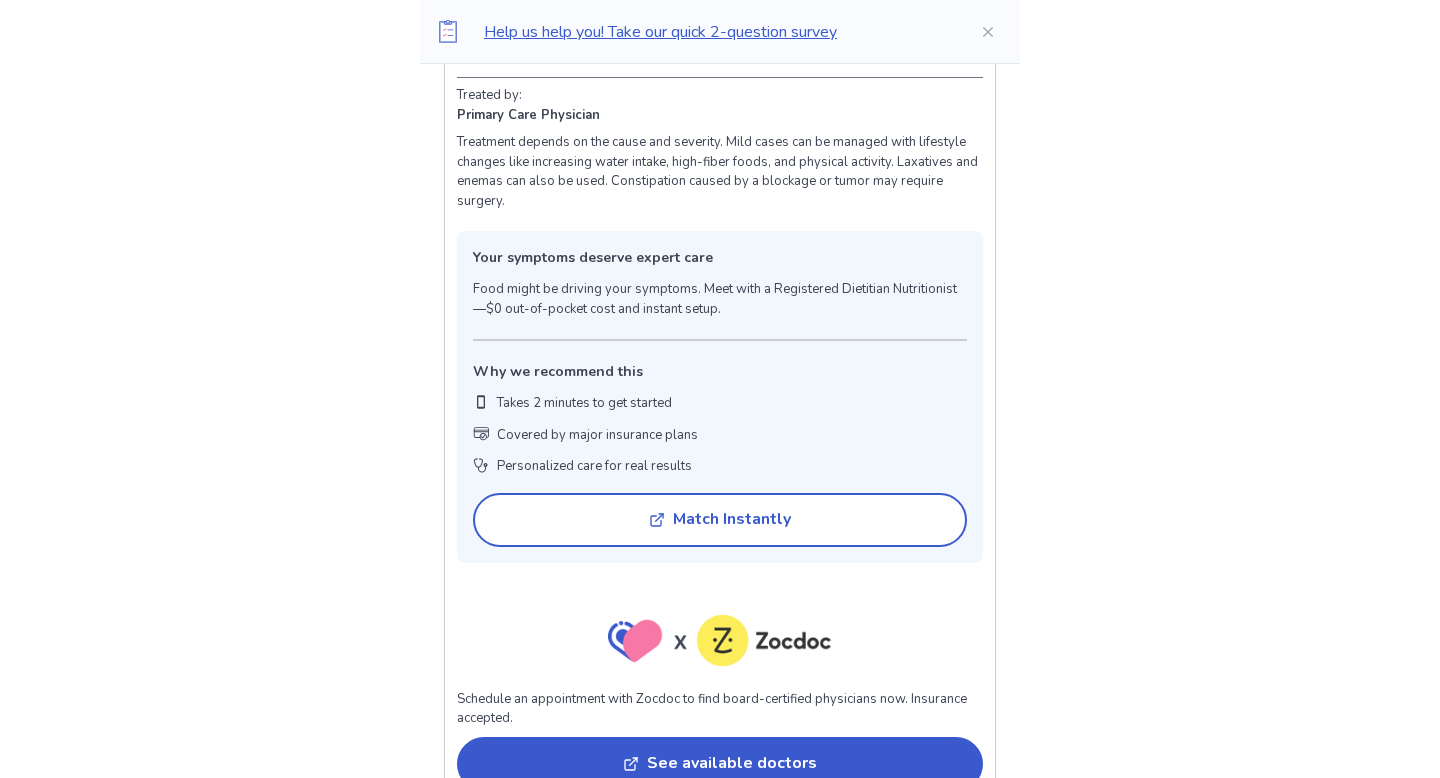 scroll, scrollTop: 3413, scrollLeft: 0, axis: vertical 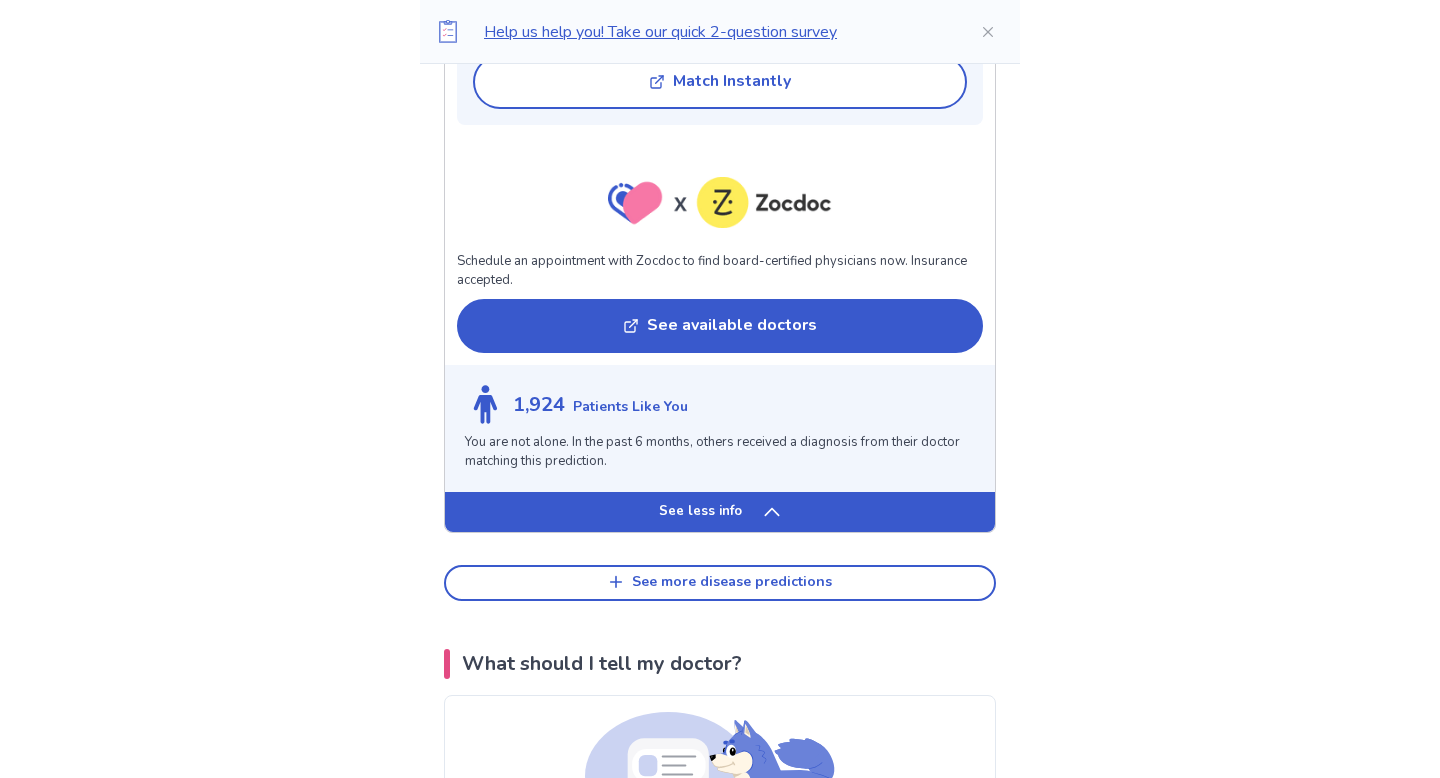 click on "See less info" at bounding box center [720, 512] 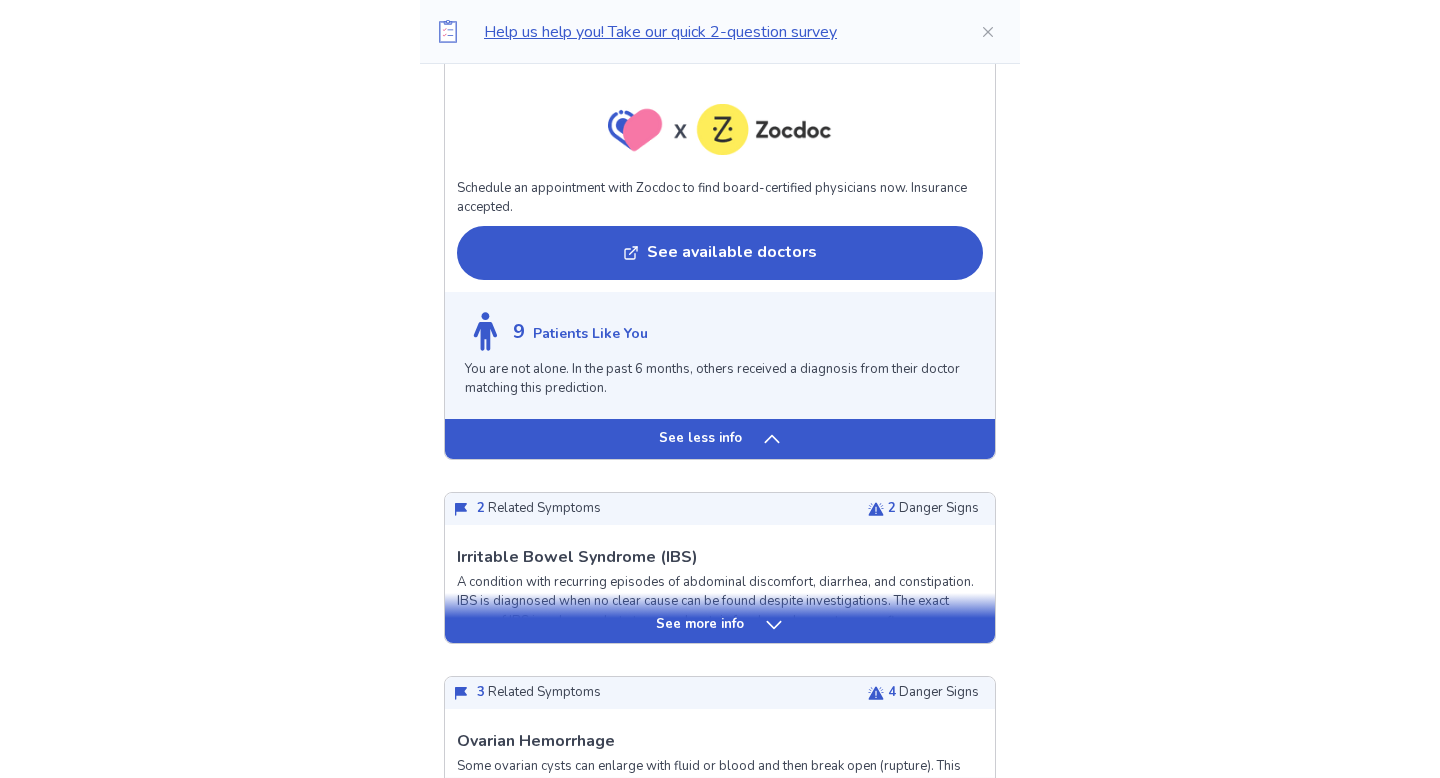 scroll, scrollTop: 1862, scrollLeft: 0, axis: vertical 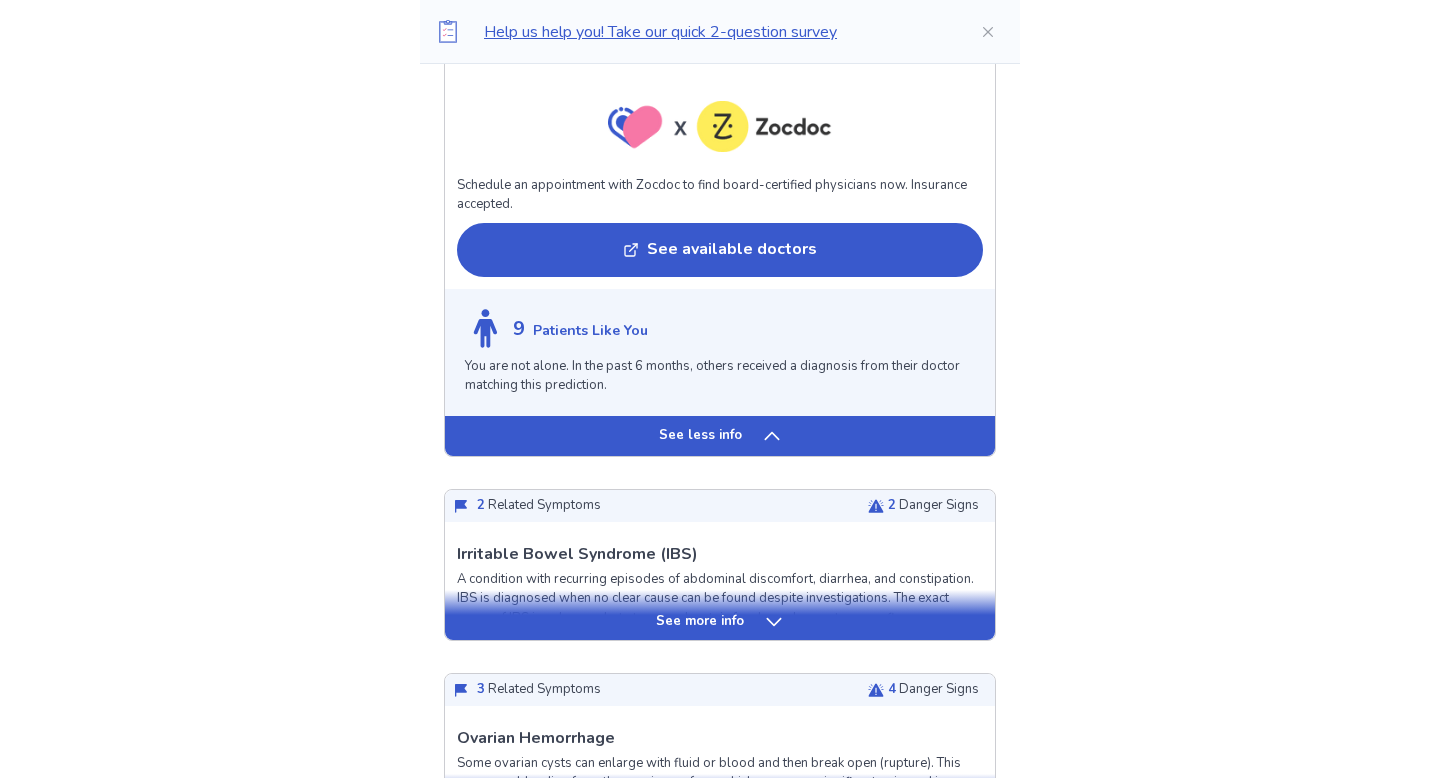 click 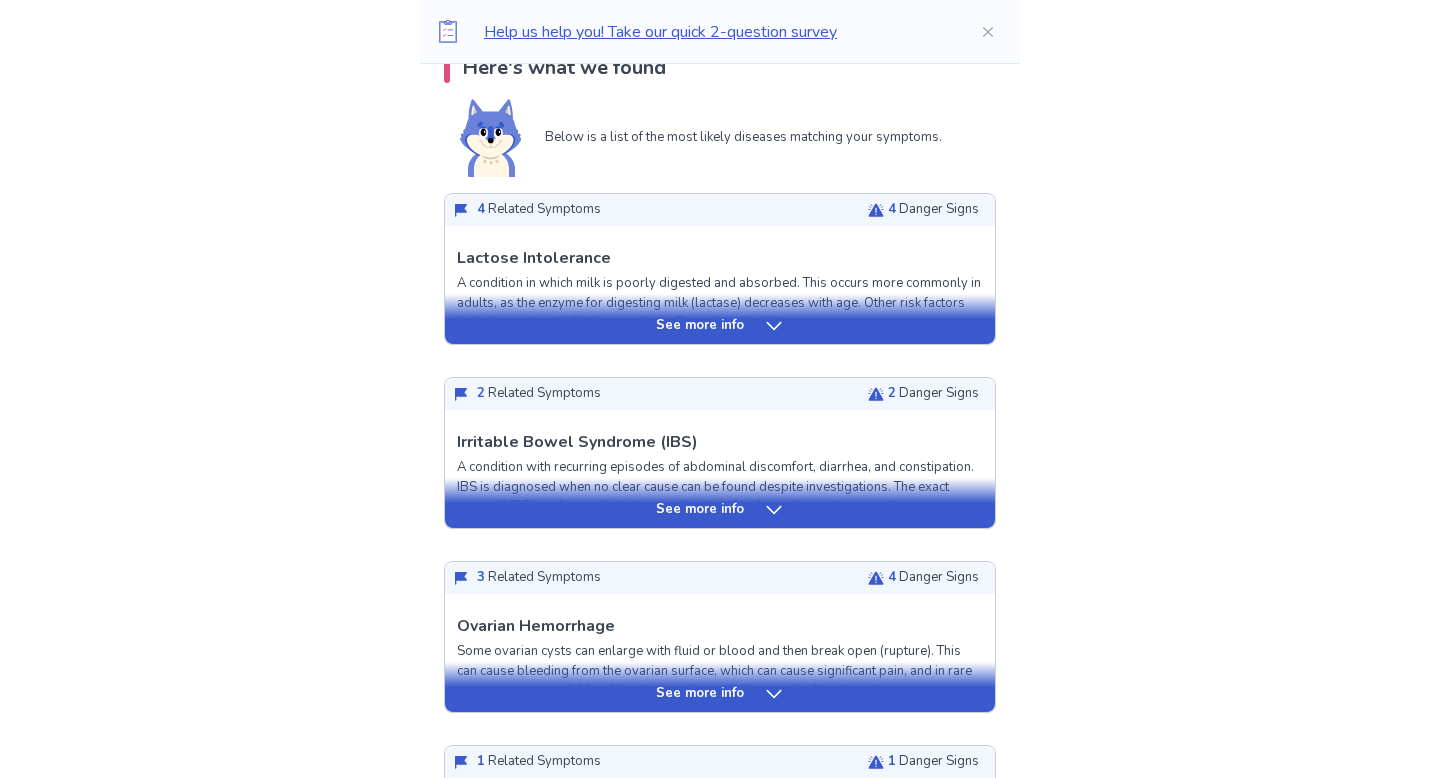 scroll, scrollTop: 417, scrollLeft: 0, axis: vertical 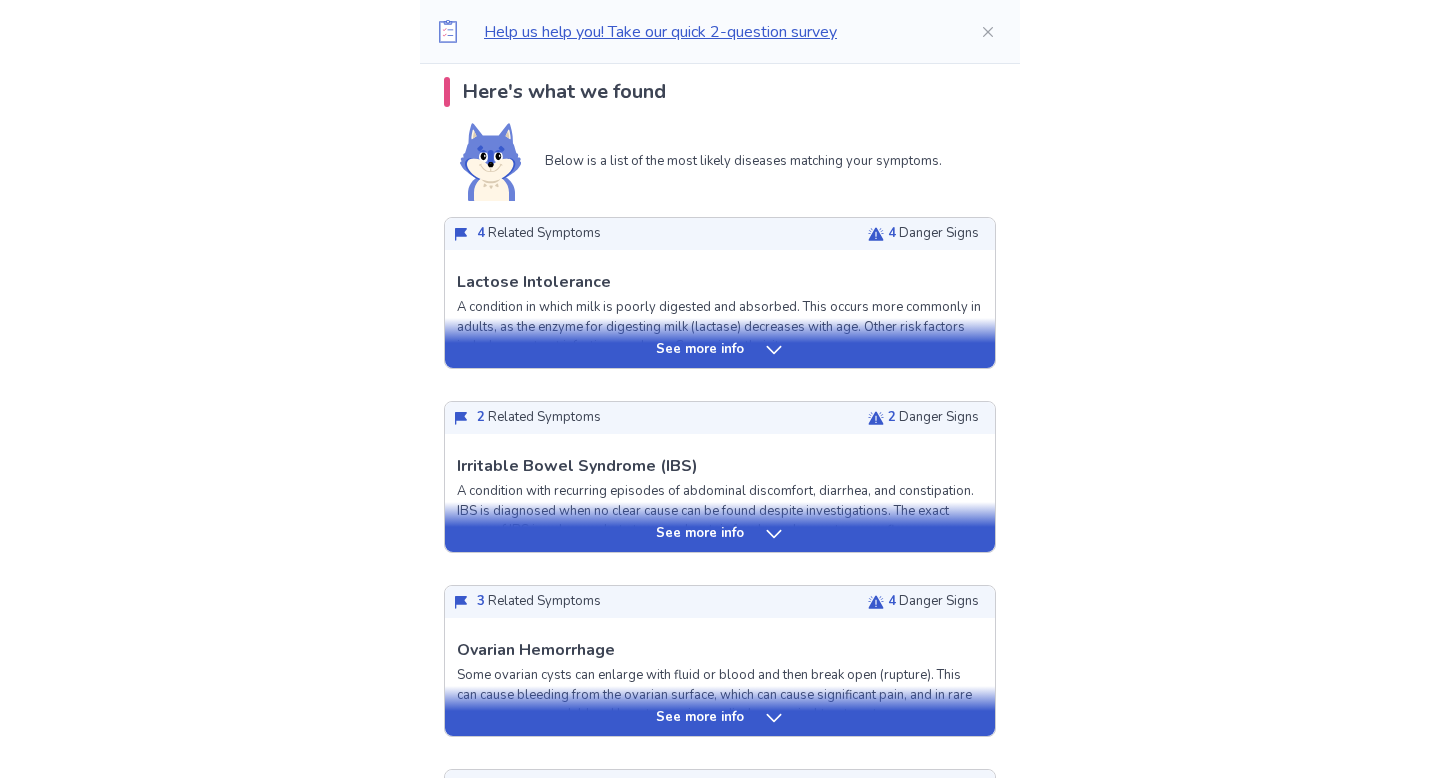 click on "See more info" at bounding box center (720, 534) 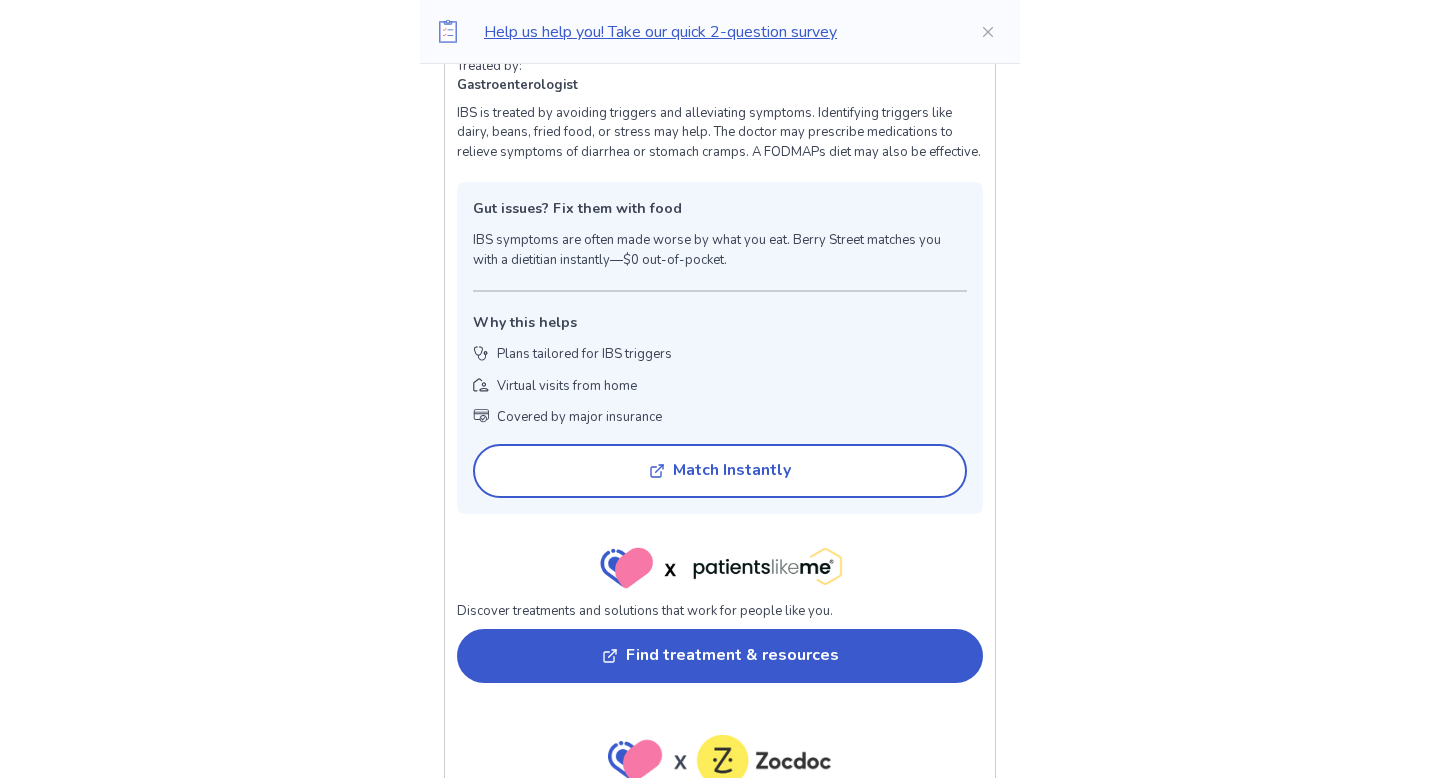 scroll, scrollTop: 1548, scrollLeft: 0, axis: vertical 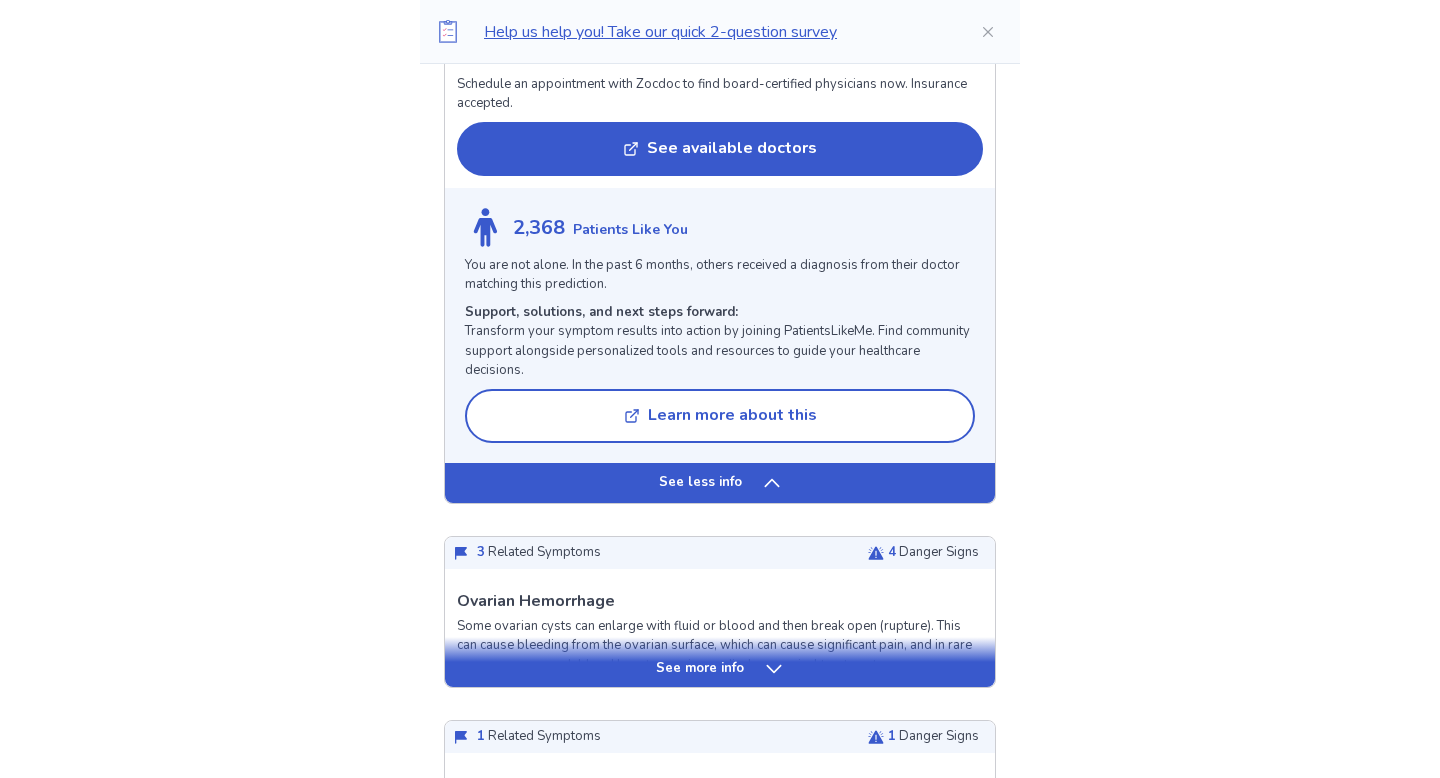 click 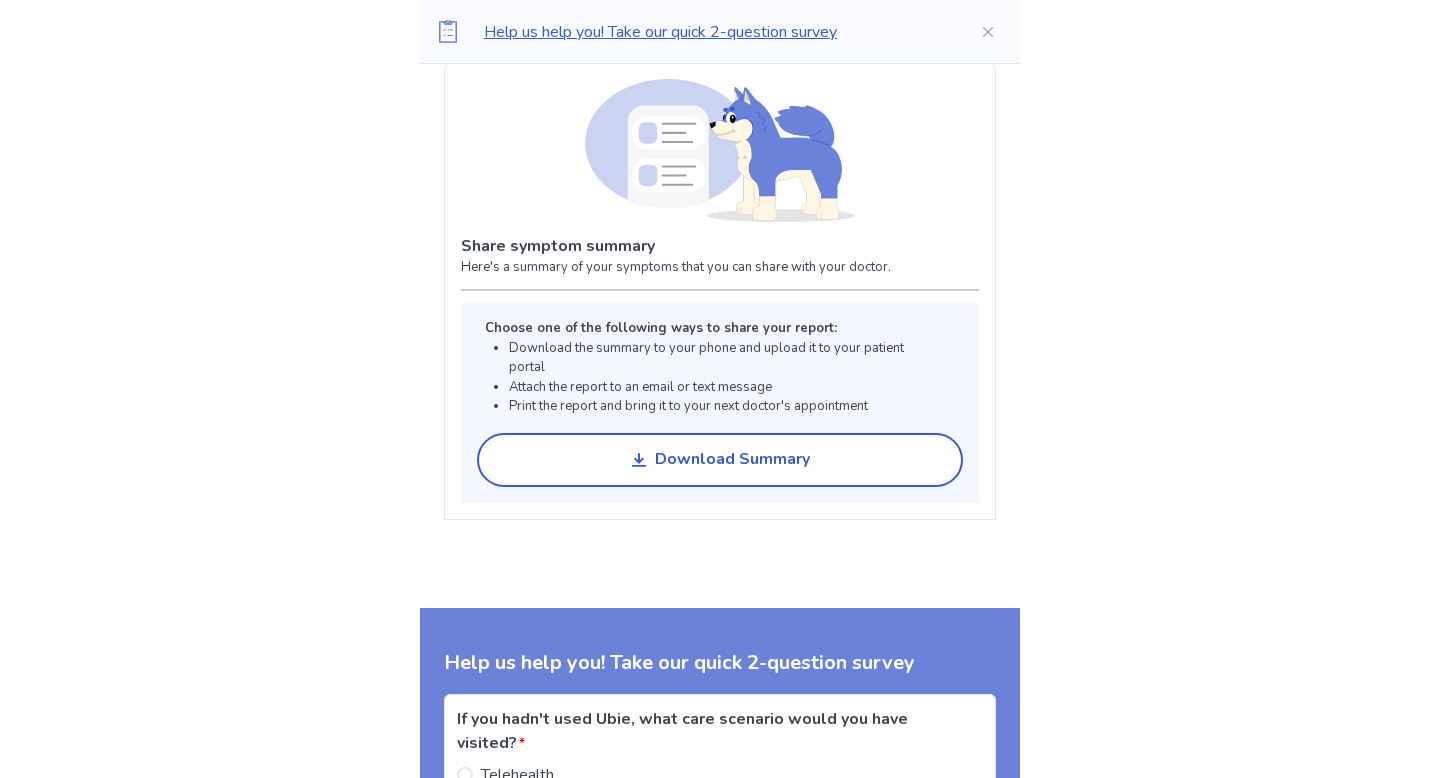scroll, scrollTop: 803, scrollLeft: 0, axis: vertical 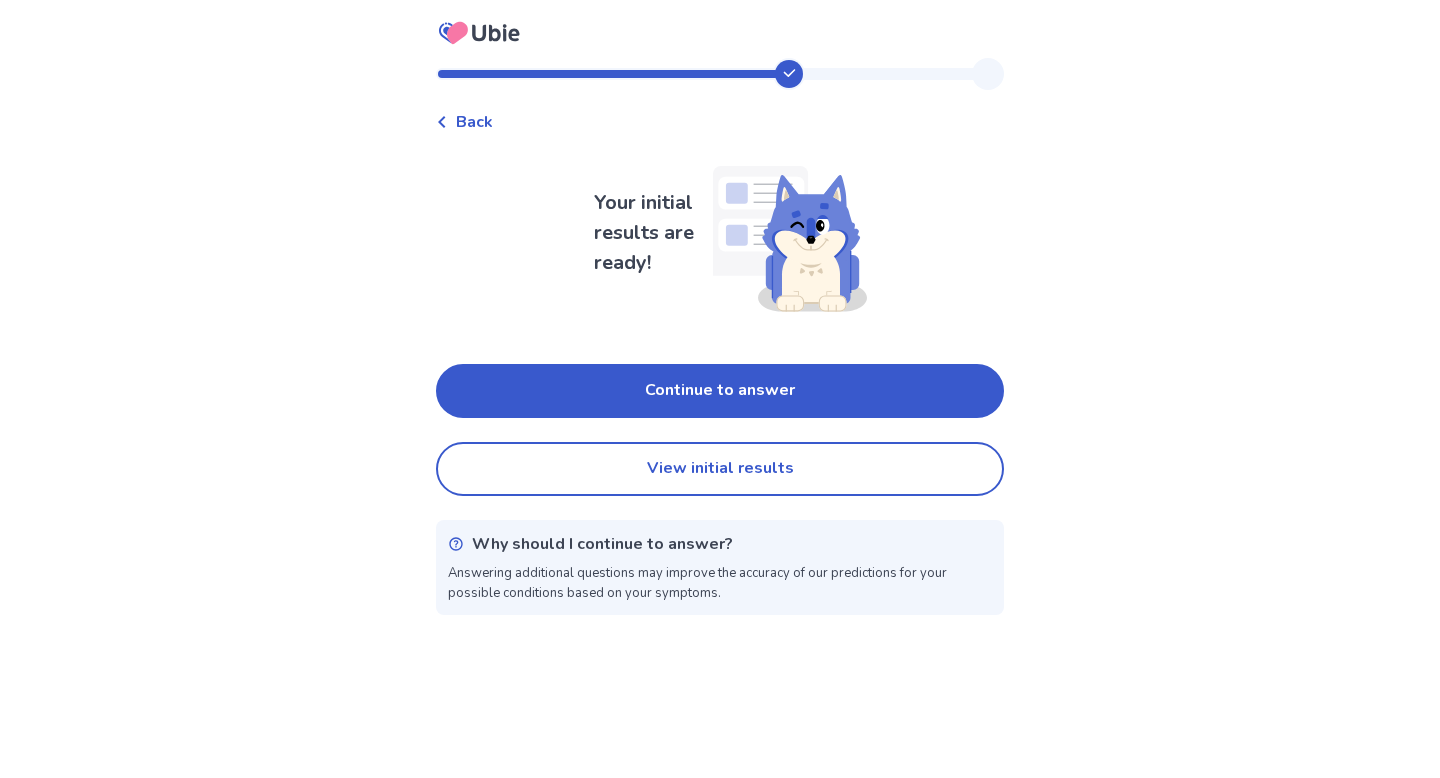 click on "Back Your initial results are ready! Continue to answer View initial results Why should I continue to answer? Answering additional questions may improve the accuracy of our predictions for your possible conditions based on your symptoms." at bounding box center (720, 389) 